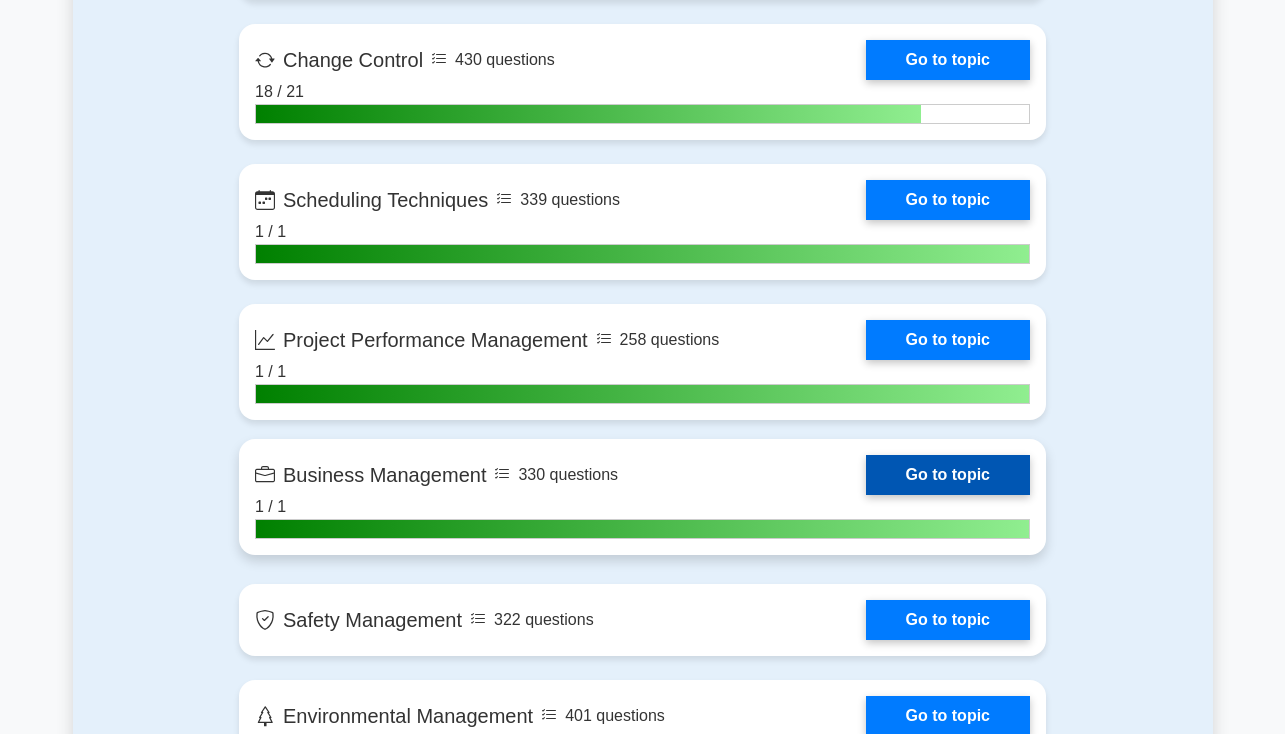scroll, scrollTop: 3473, scrollLeft: 0, axis: vertical 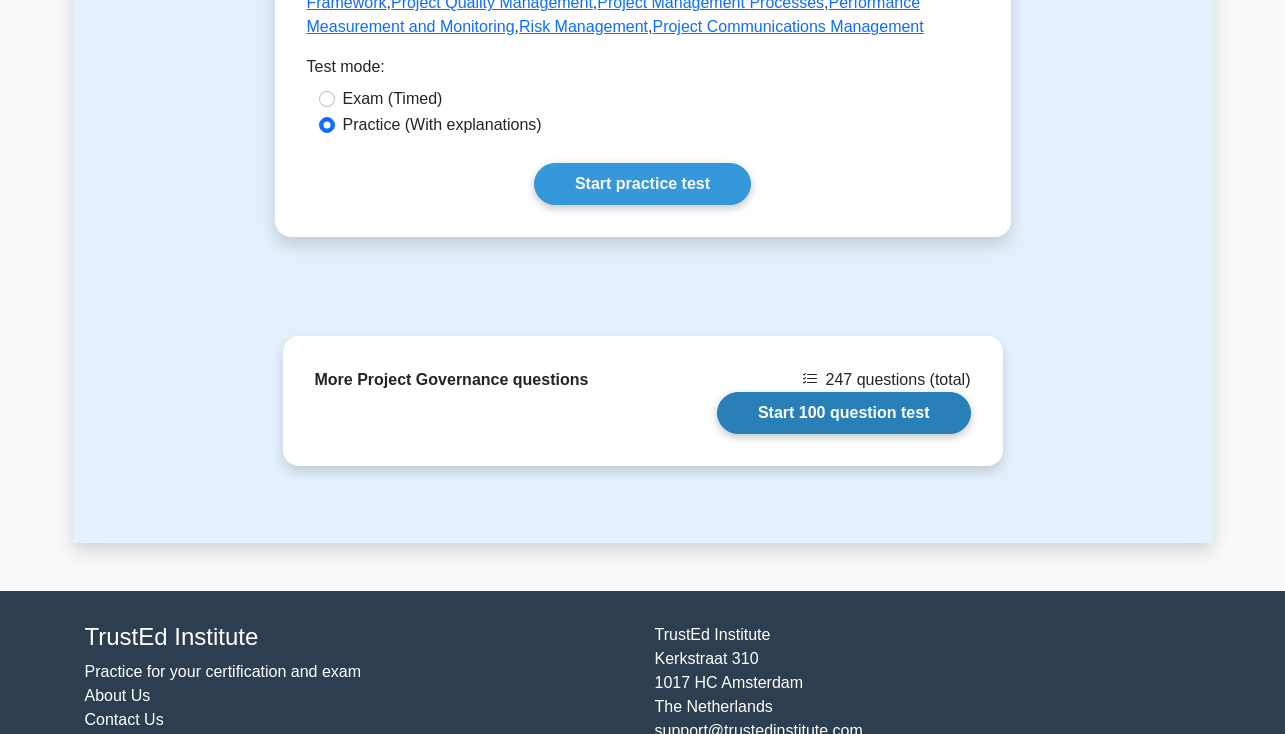 click on "Start 100 question test" at bounding box center (844, 413) 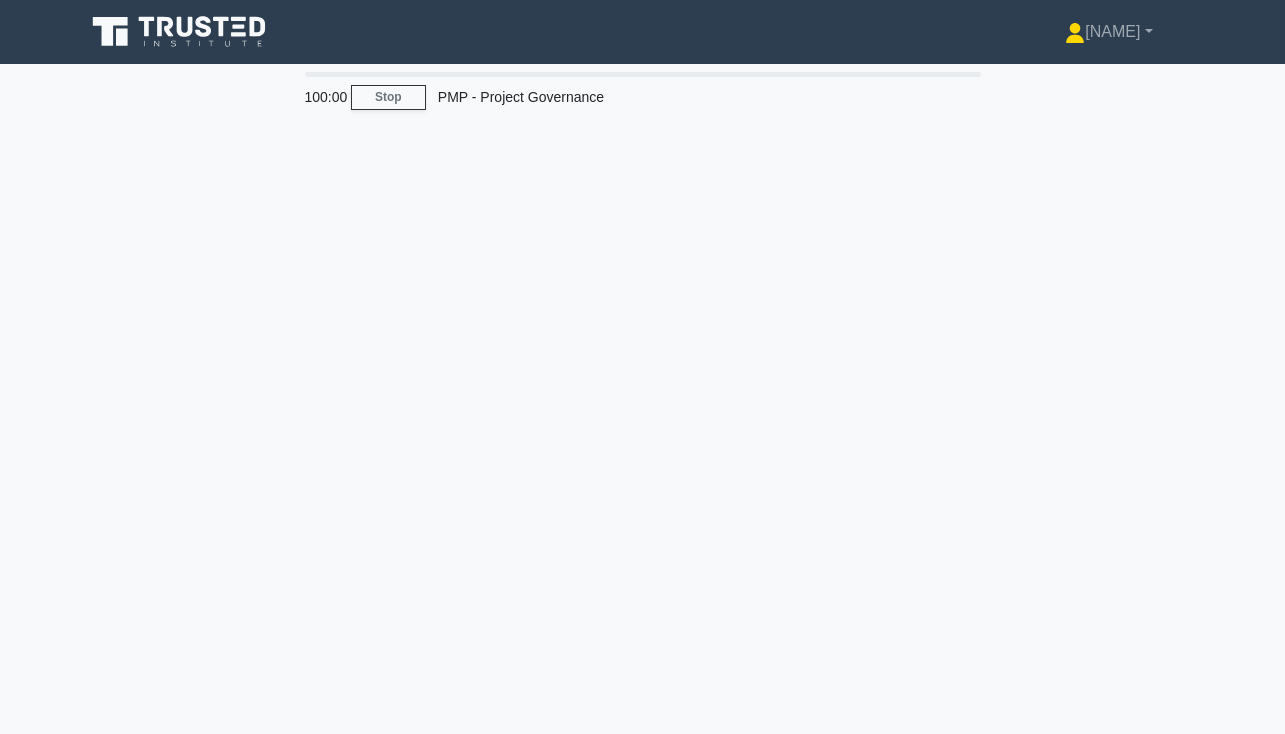 scroll, scrollTop: 0, scrollLeft: 0, axis: both 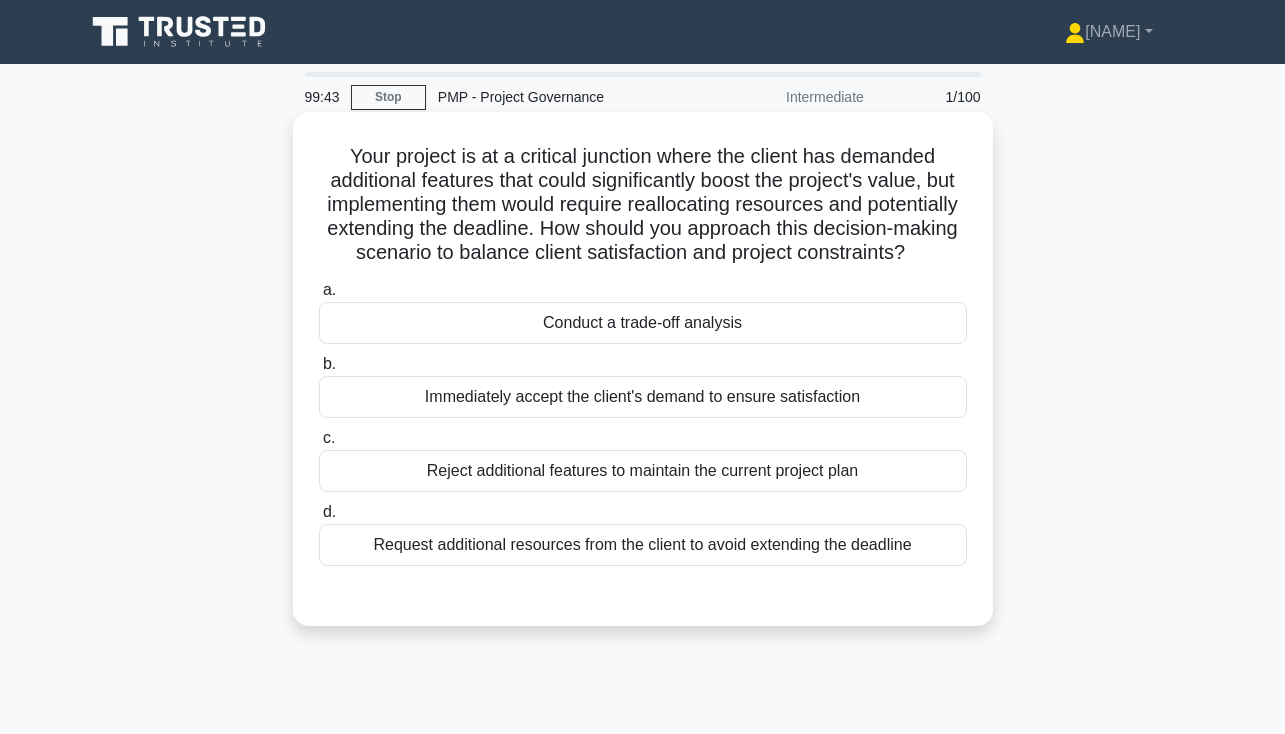click on "Conduct a trade-off analysis" at bounding box center (643, 323) 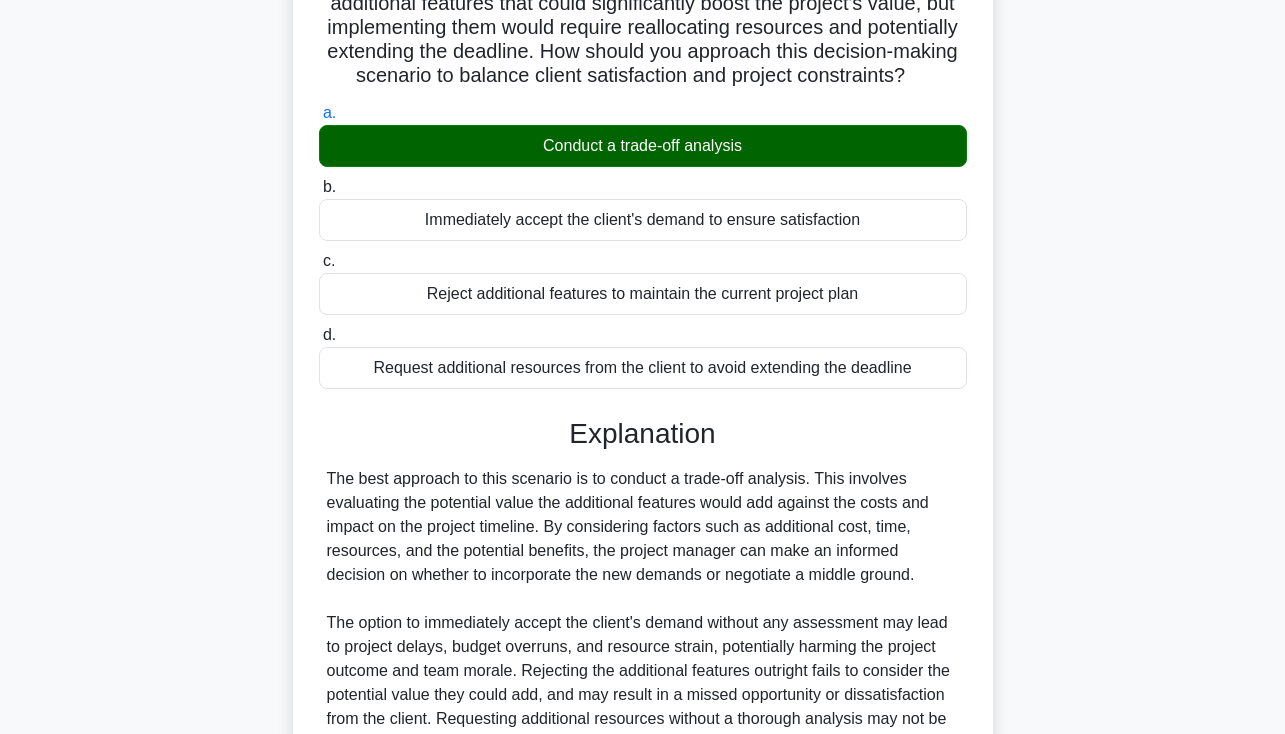 scroll, scrollTop: 325, scrollLeft: 0, axis: vertical 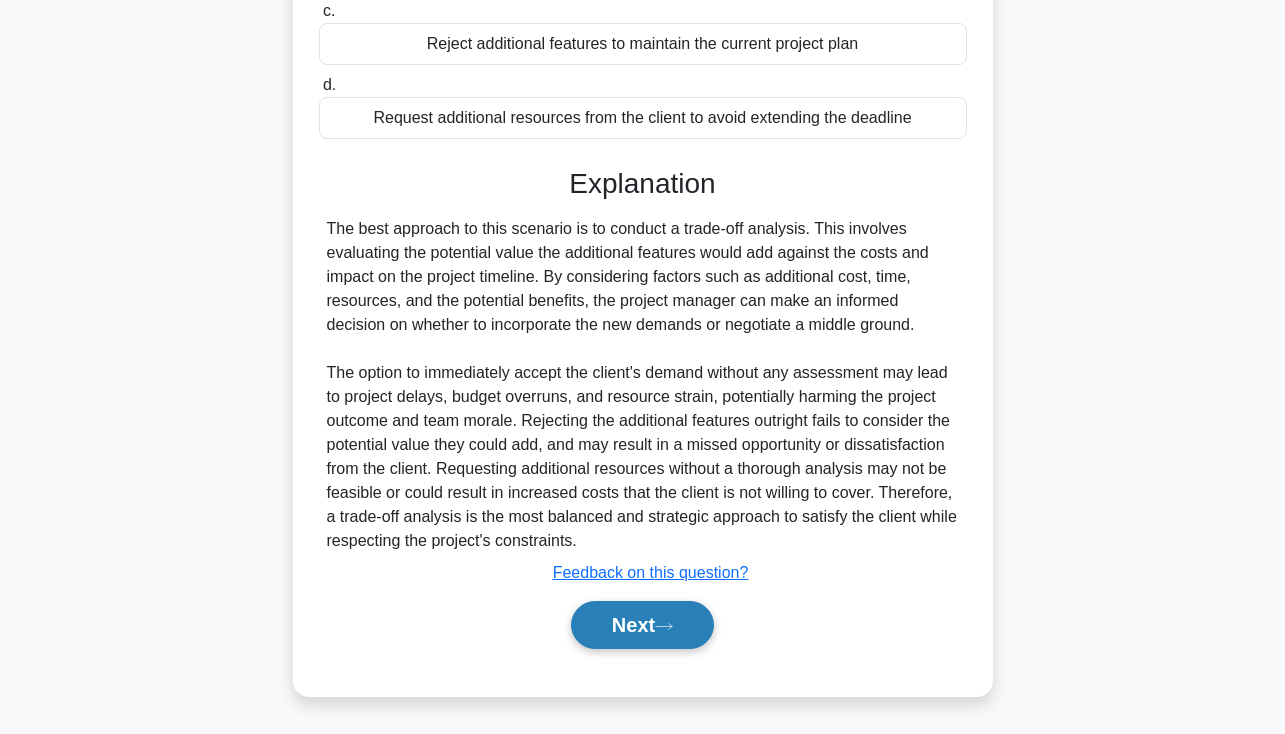 click on "Next" at bounding box center (642, 625) 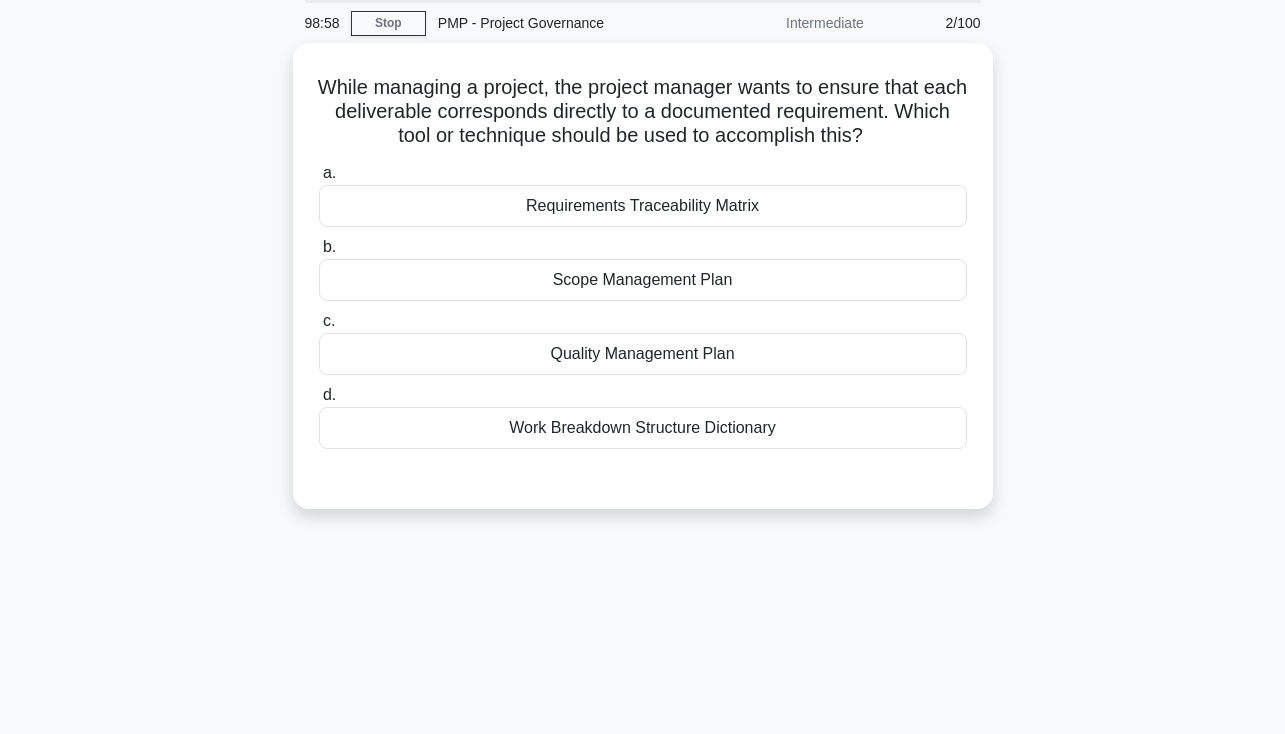 scroll, scrollTop: 17, scrollLeft: 0, axis: vertical 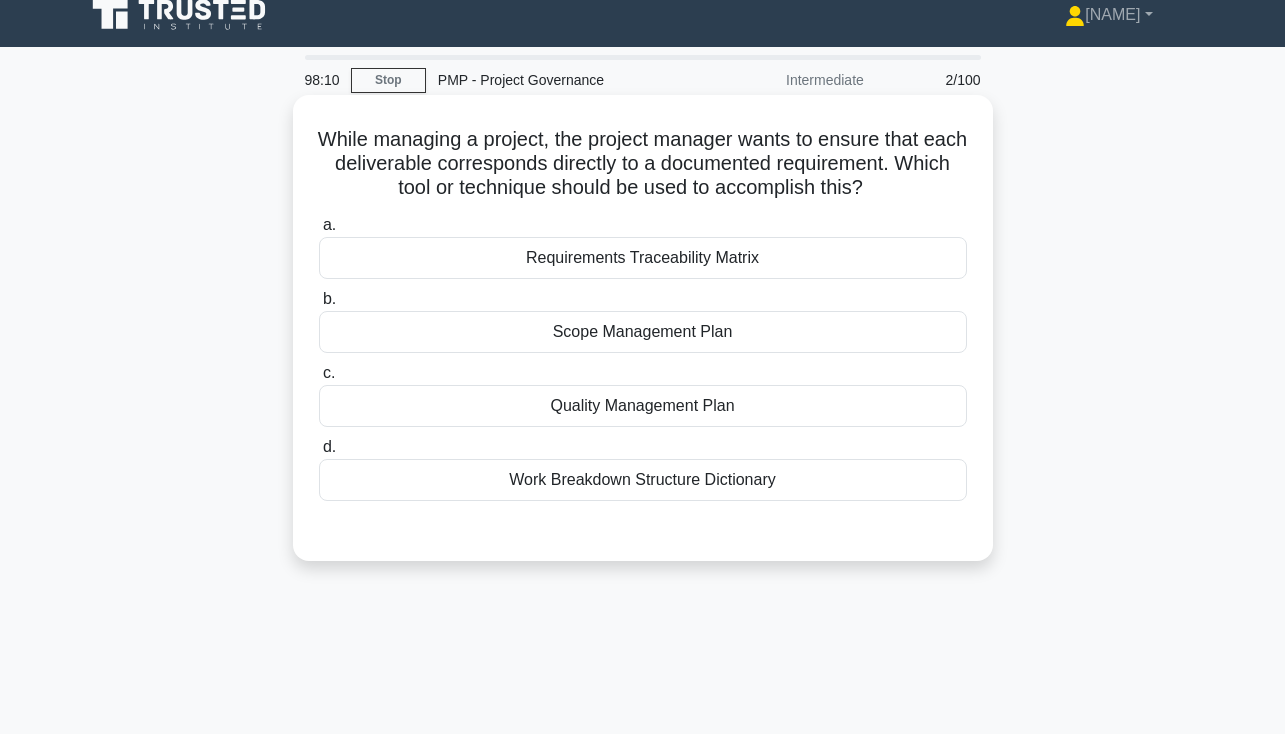 click on "Requirements Traceability Matrix" at bounding box center [643, 258] 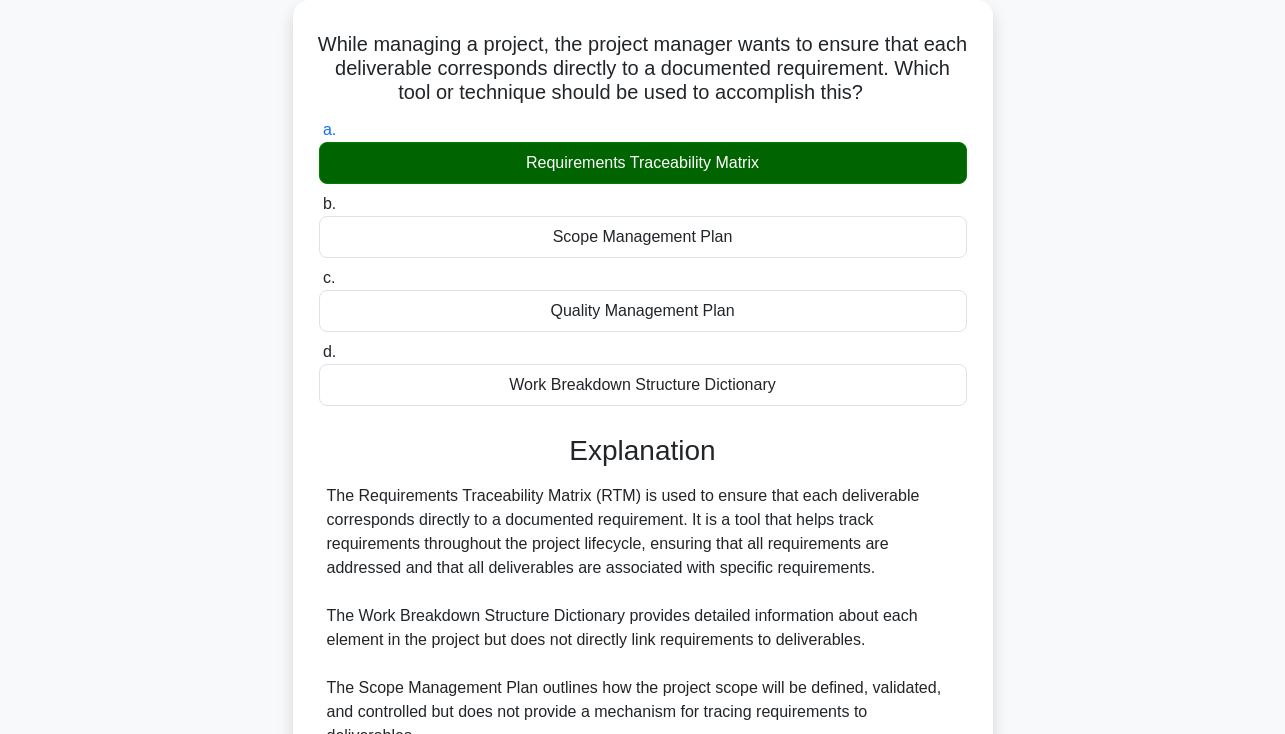 scroll, scrollTop: 159, scrollLeft: 0, axis: vertical 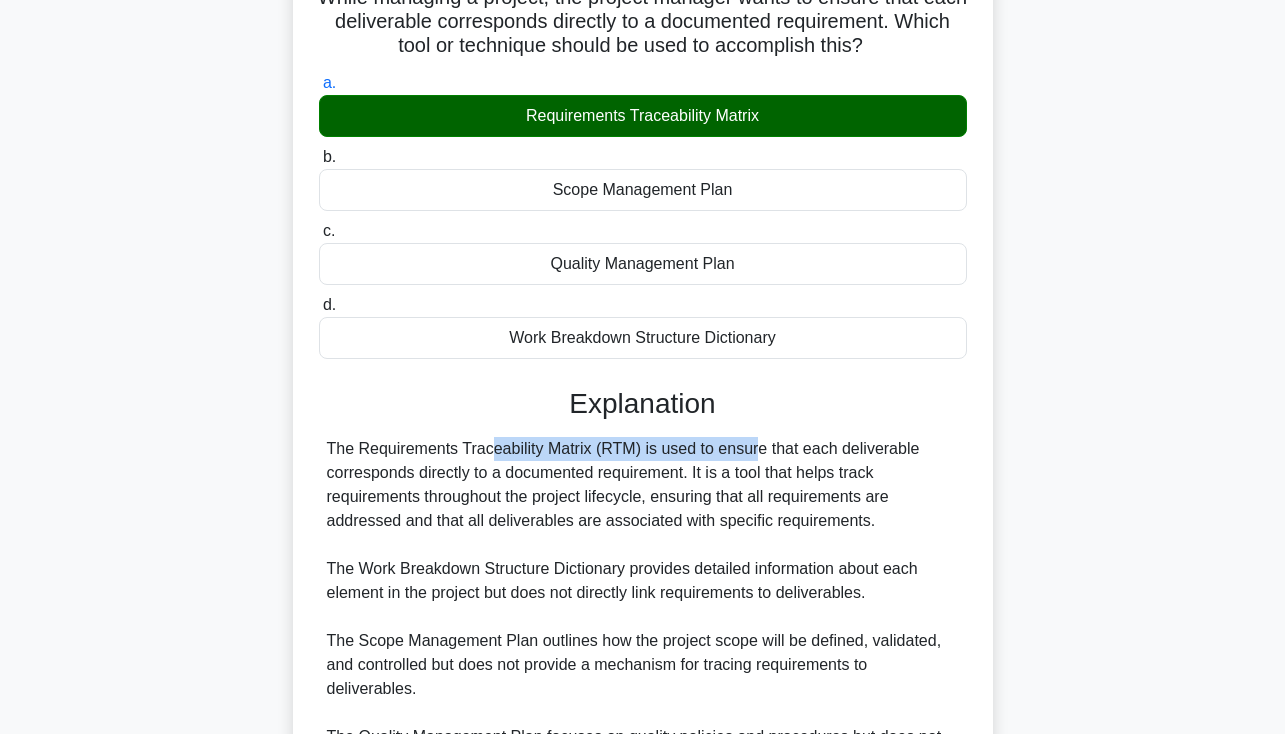 drag, startPoint x: 356, startPoint y: 450, endPoint x: 636, endPoint y: 450, distance: 280 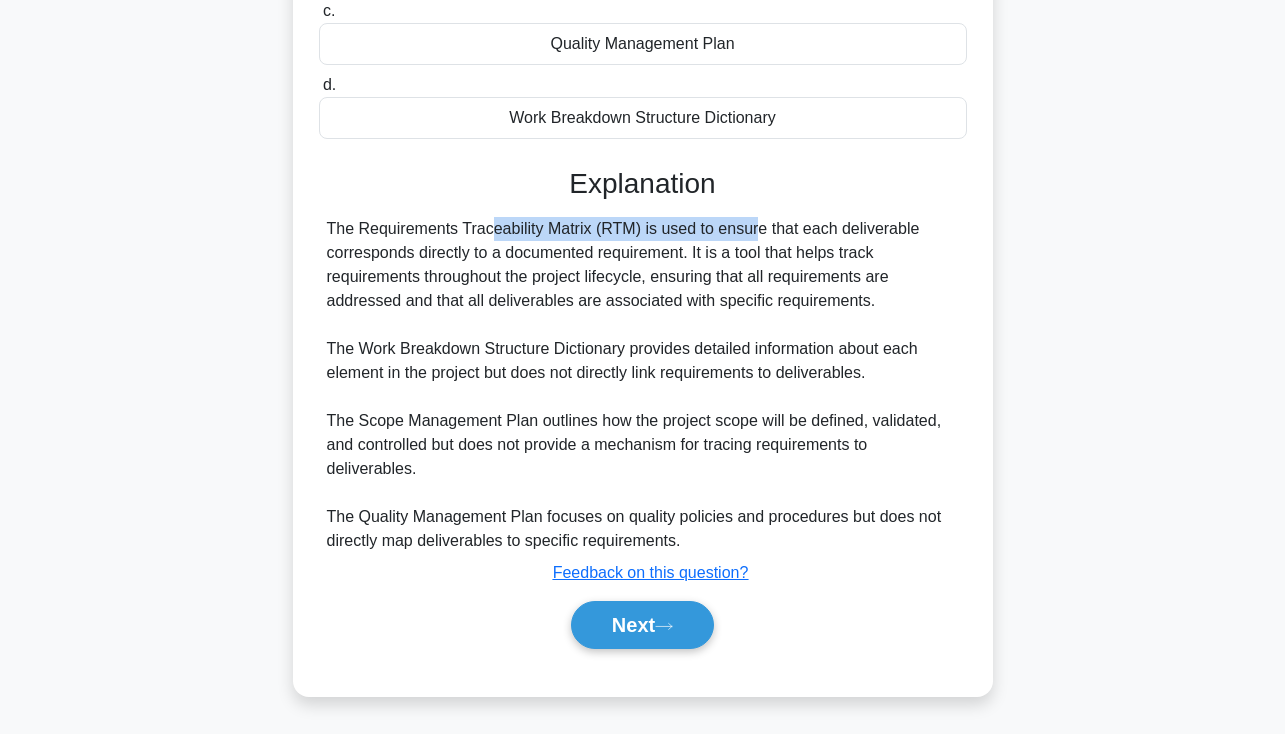 scroll, scrollTop: 379, scrollLeft: 0, axis: vertical 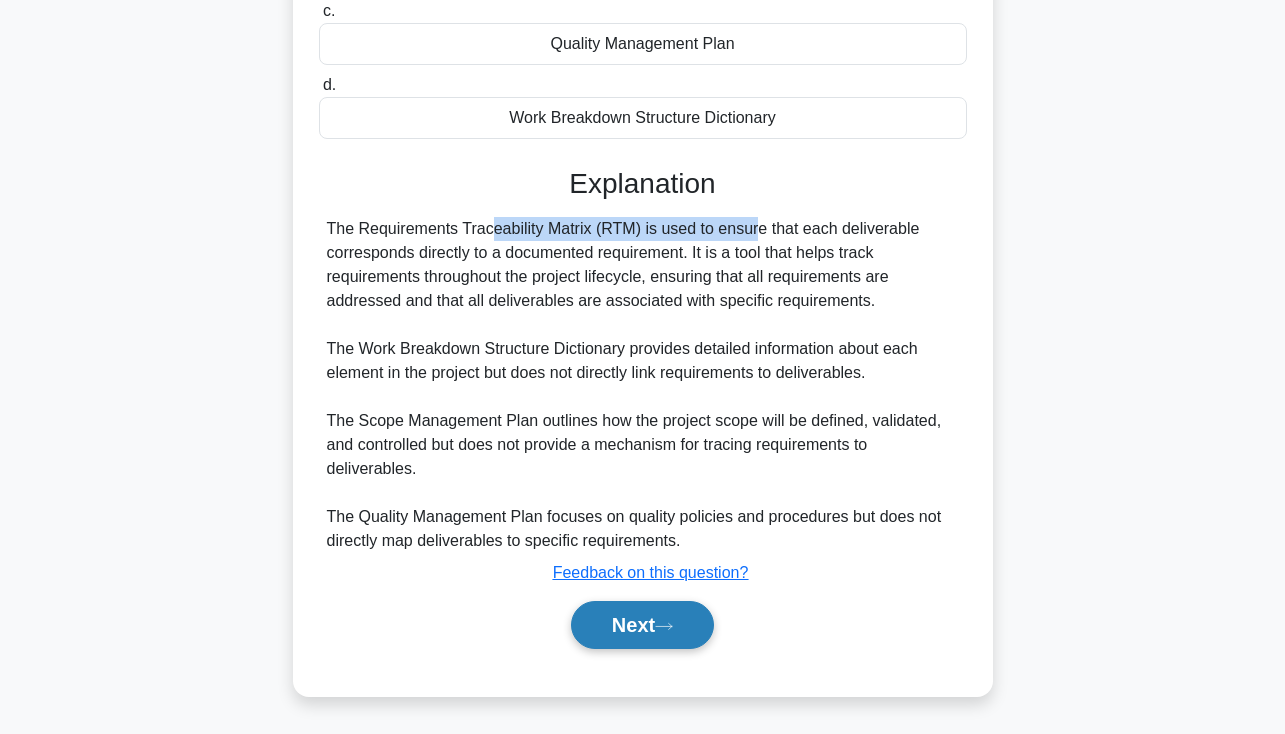 click on "Next" at bounding box center (642, 625) 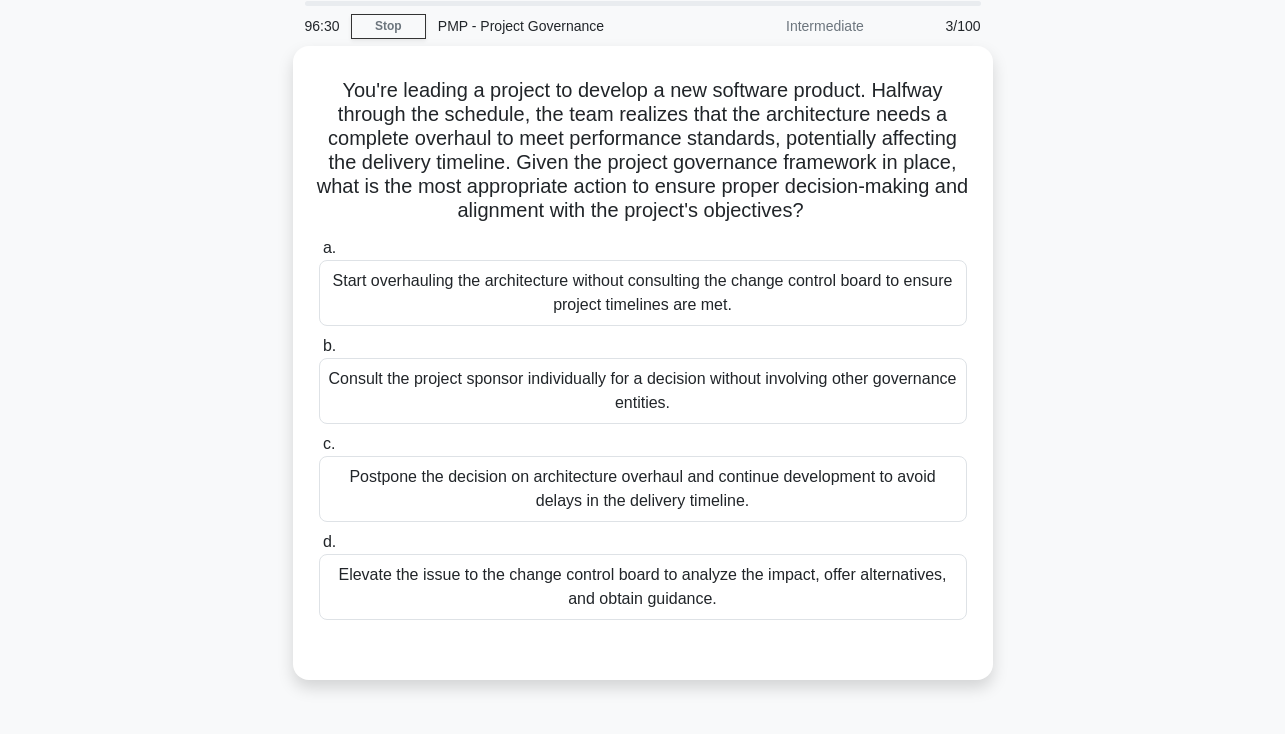 scroll, scrollTop: 0, scrollLeft: 0, axis: both 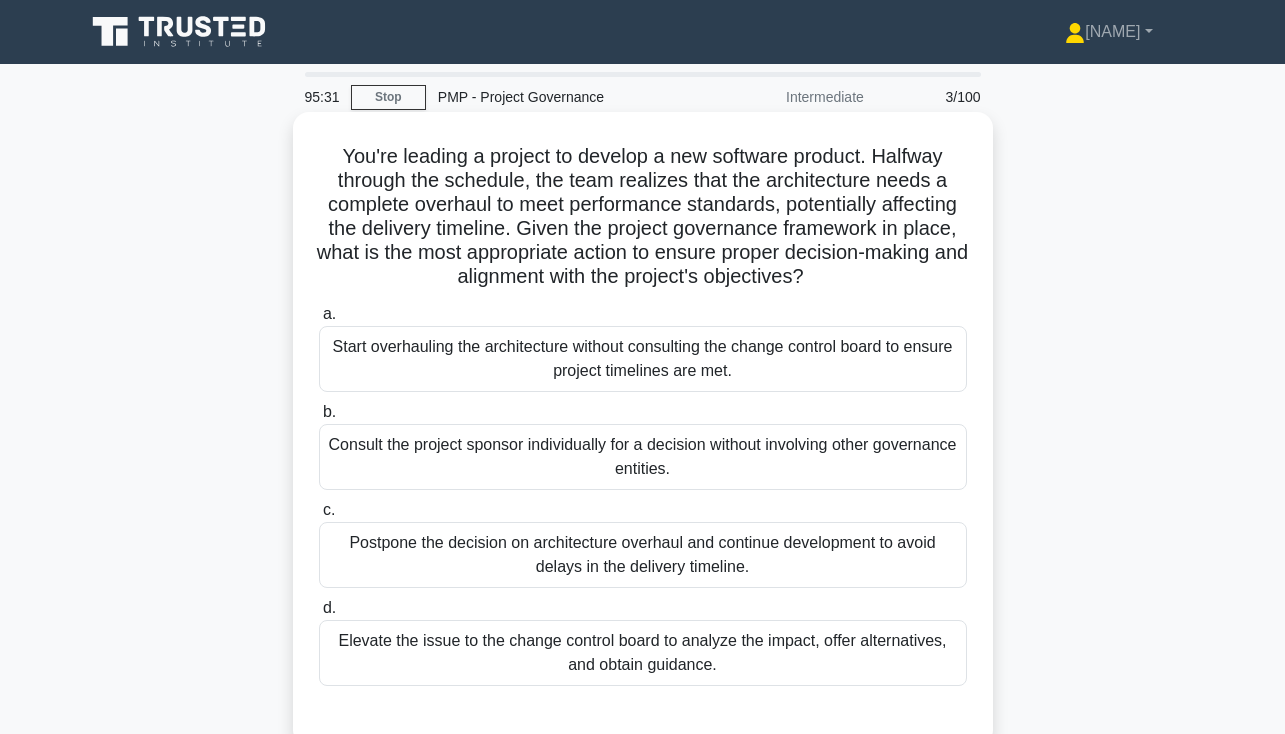 click on "Elevate the issue to the change control board to analyze the impact, offer alternatives, and obtain guidance." at bounding box center (643, 653) 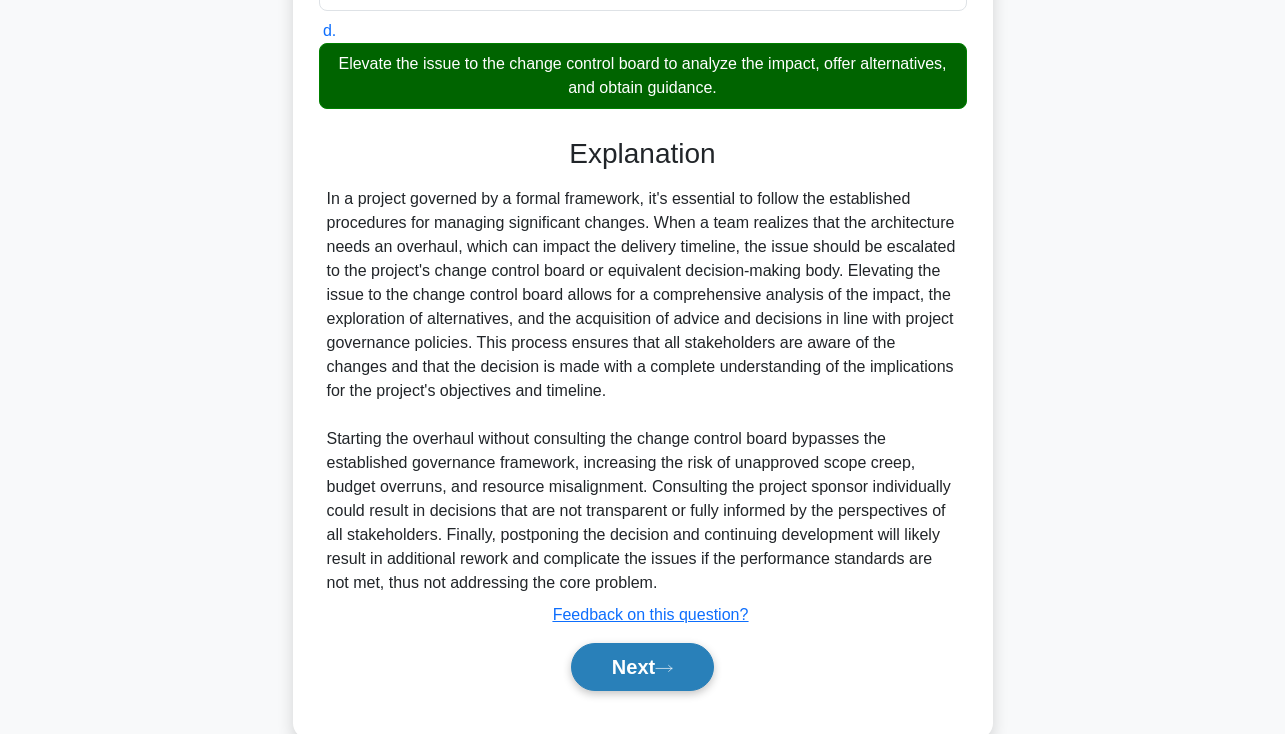 click 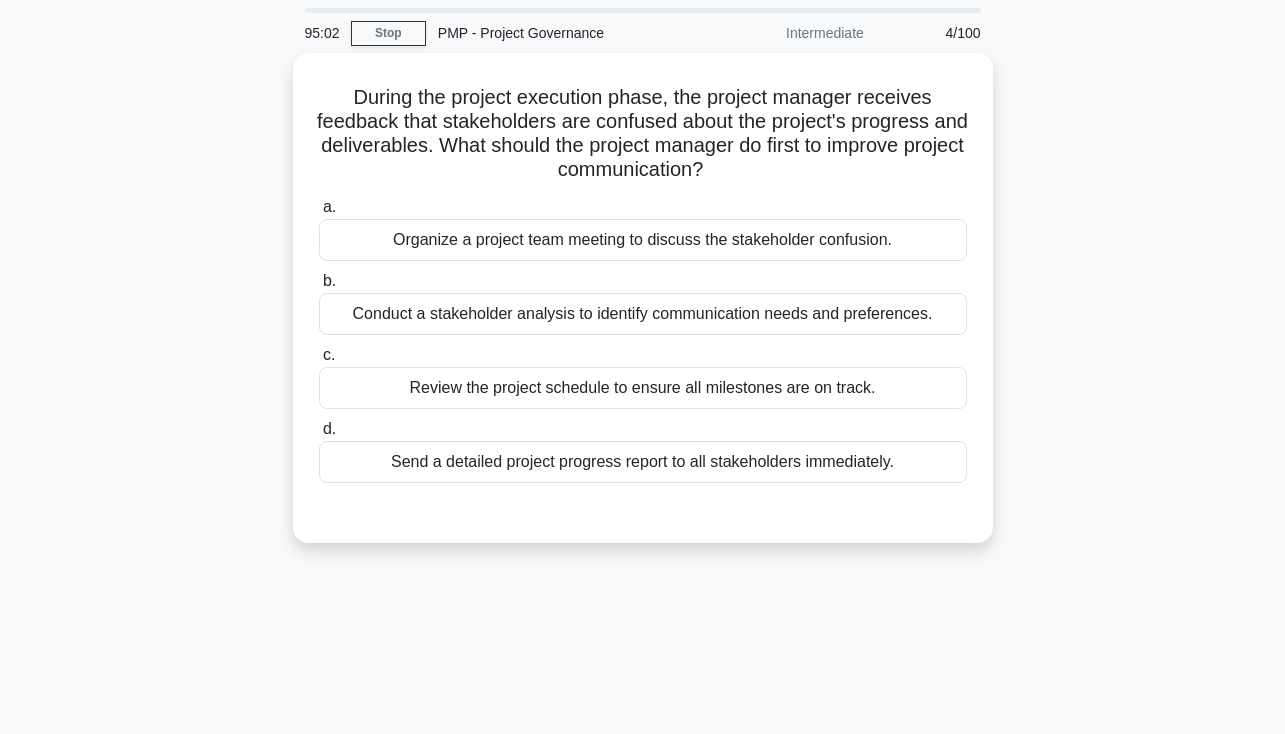 scroll, scrollTop: 55, scrollLeft: 0, axis: vertical 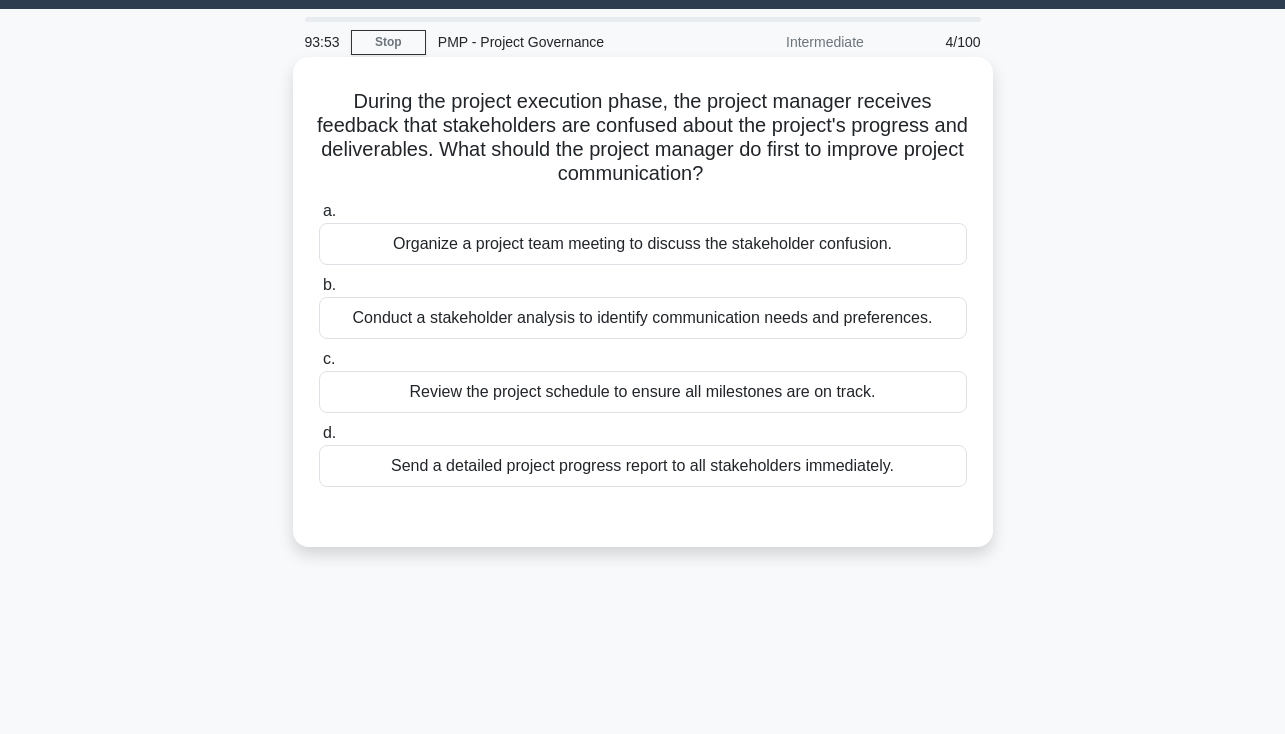 click on "Conduct a stakeholder analysis to identify communication needs and preferences." at bounding box center [643, 318] 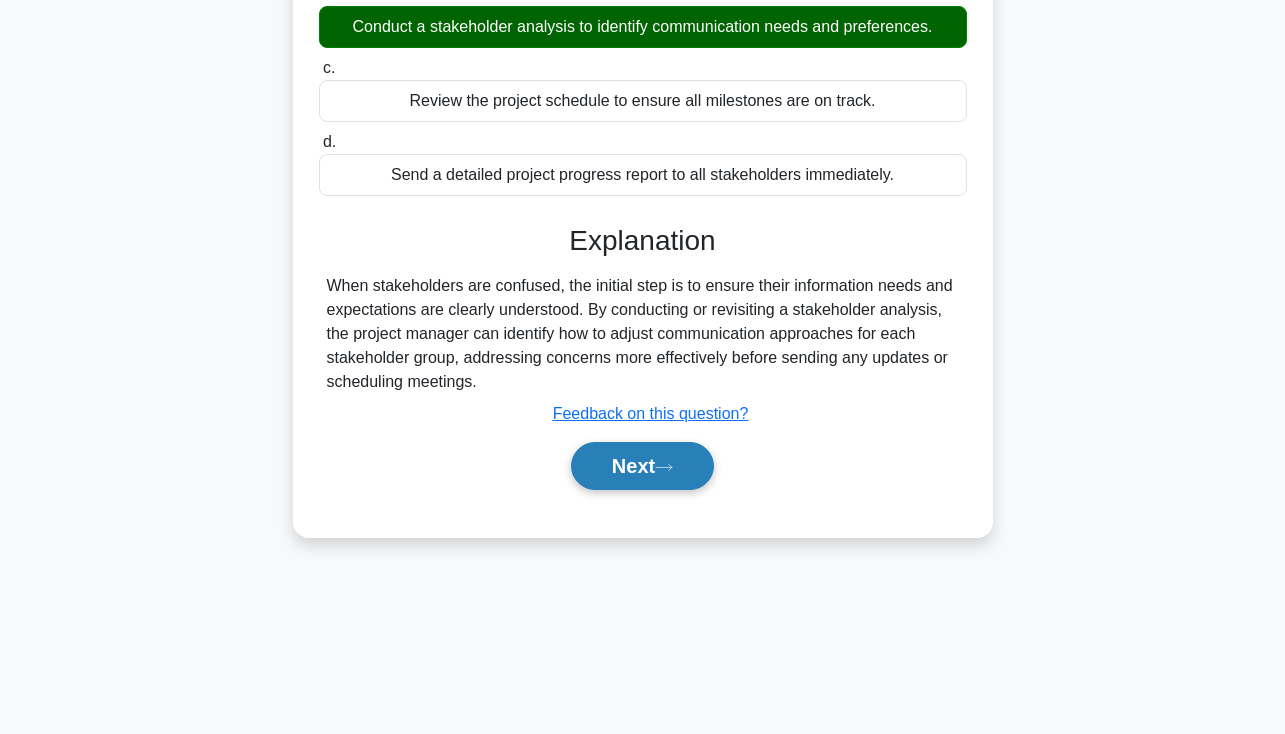 click on "Next" at bounding box center [642, 466] 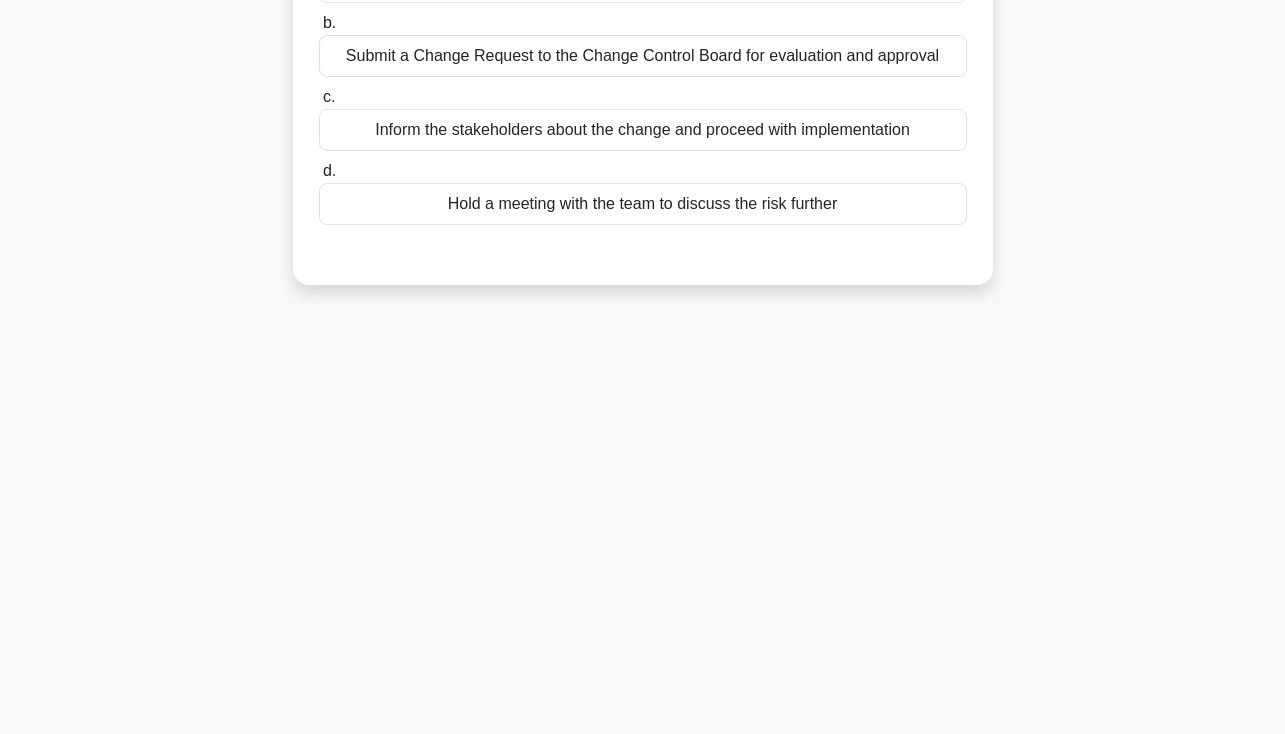 drag, startPoint x: 1213, startPoint y: 210, endPoint x: 1220, endPoint y: 174, distance: 36.67424 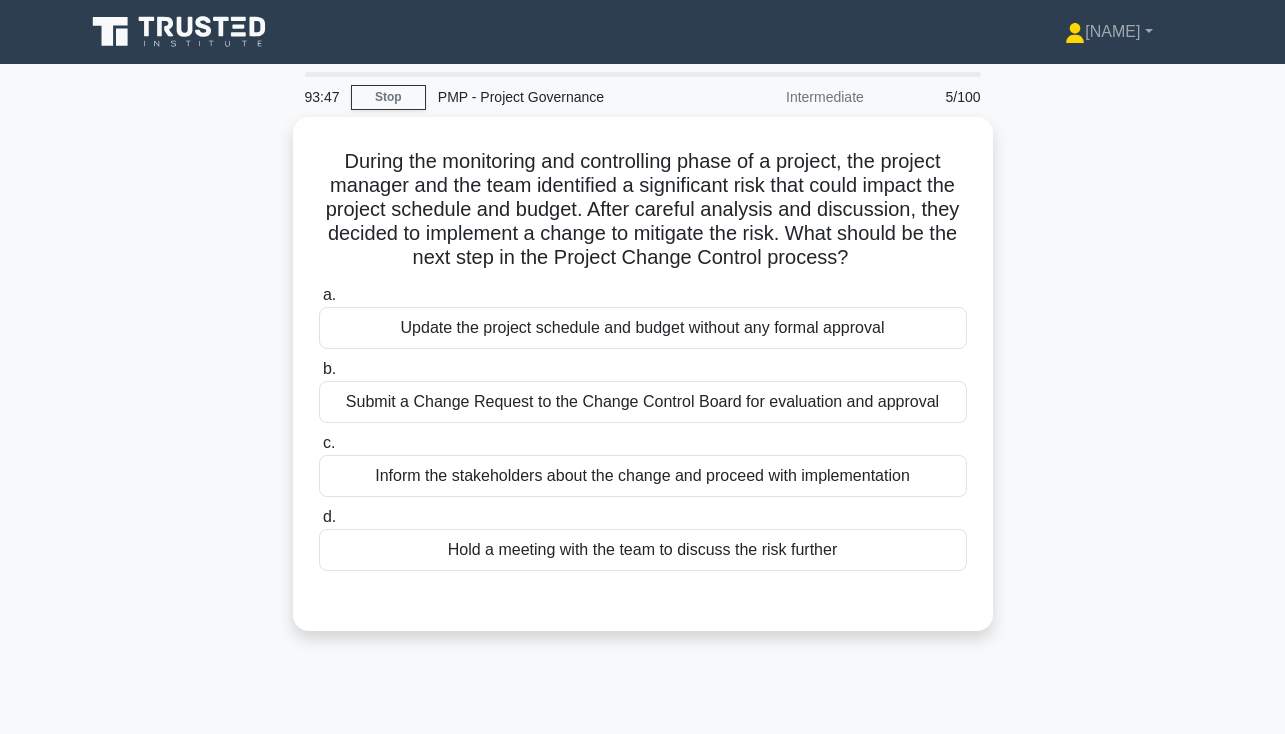 scroll, scrollTop: 0, scrollLeft: 0, axis: both 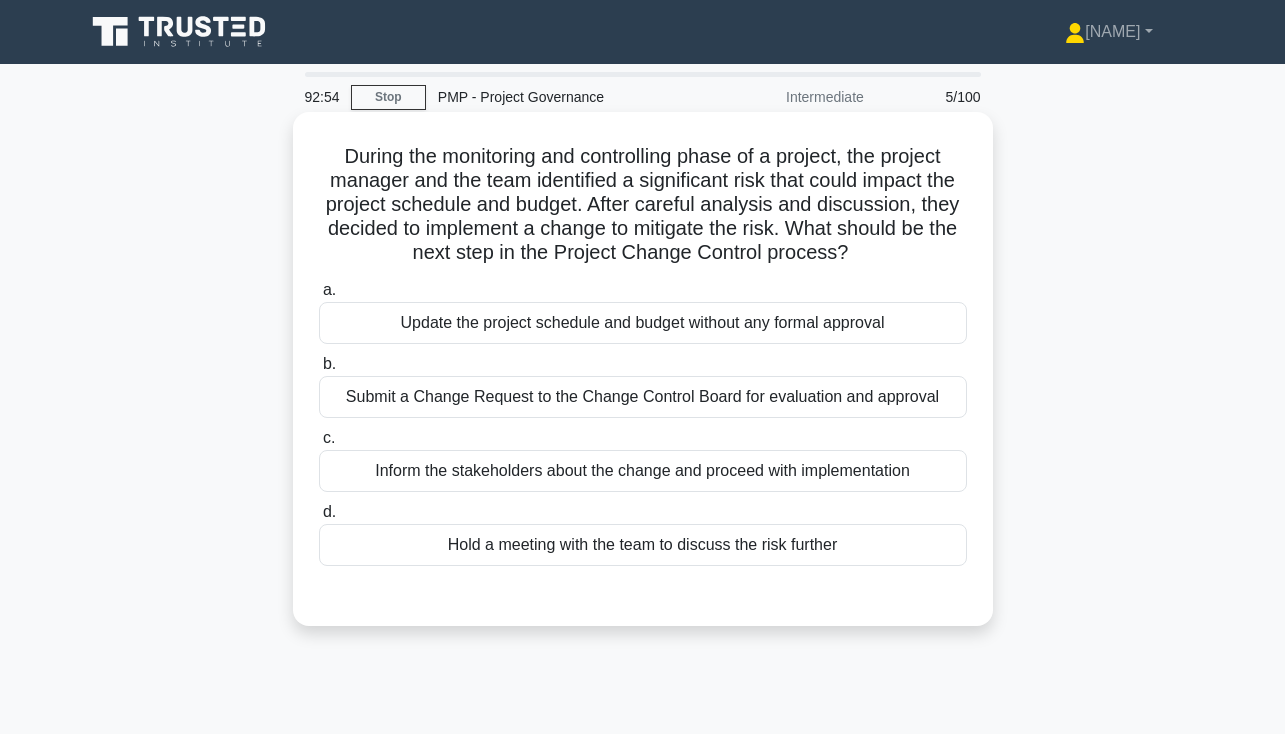 click on "Submit a Change Request to the Change Control Board for evaluation and approval" at bounding box center [643, 397] 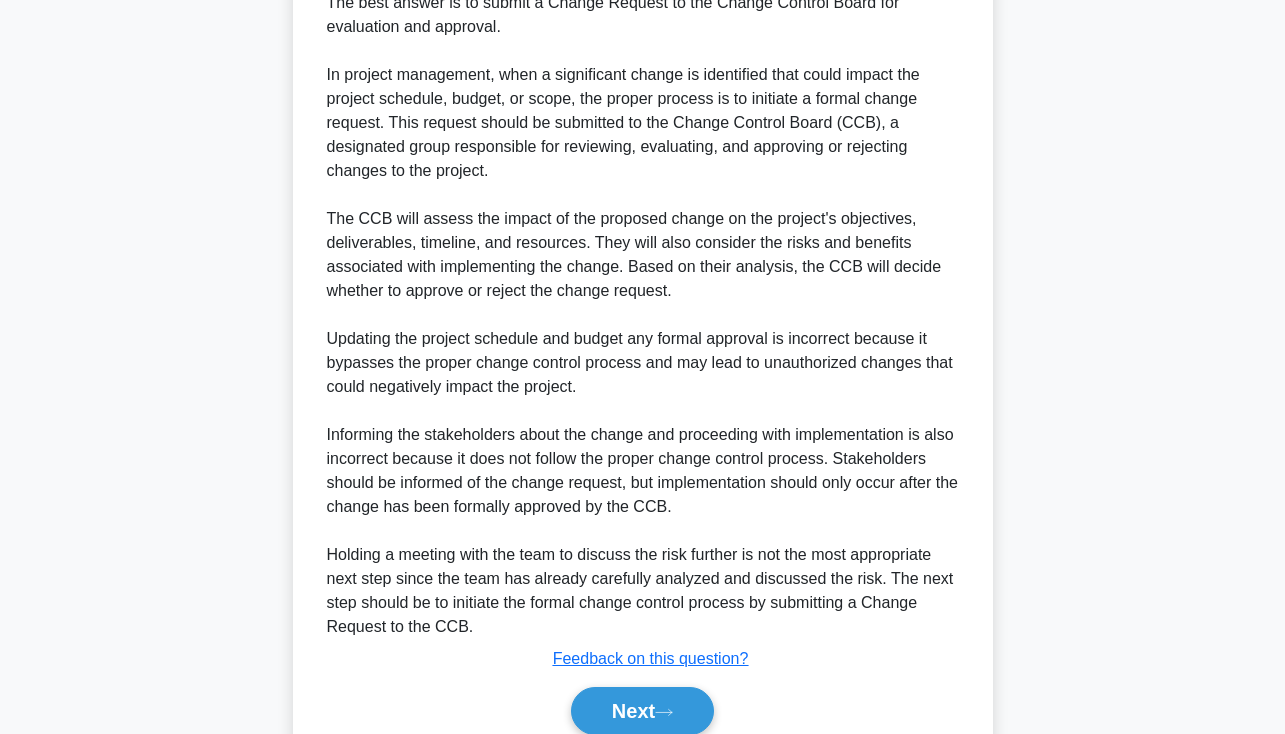scroll, scrollTop: 650, scrollLeft: 0, axis: vertical 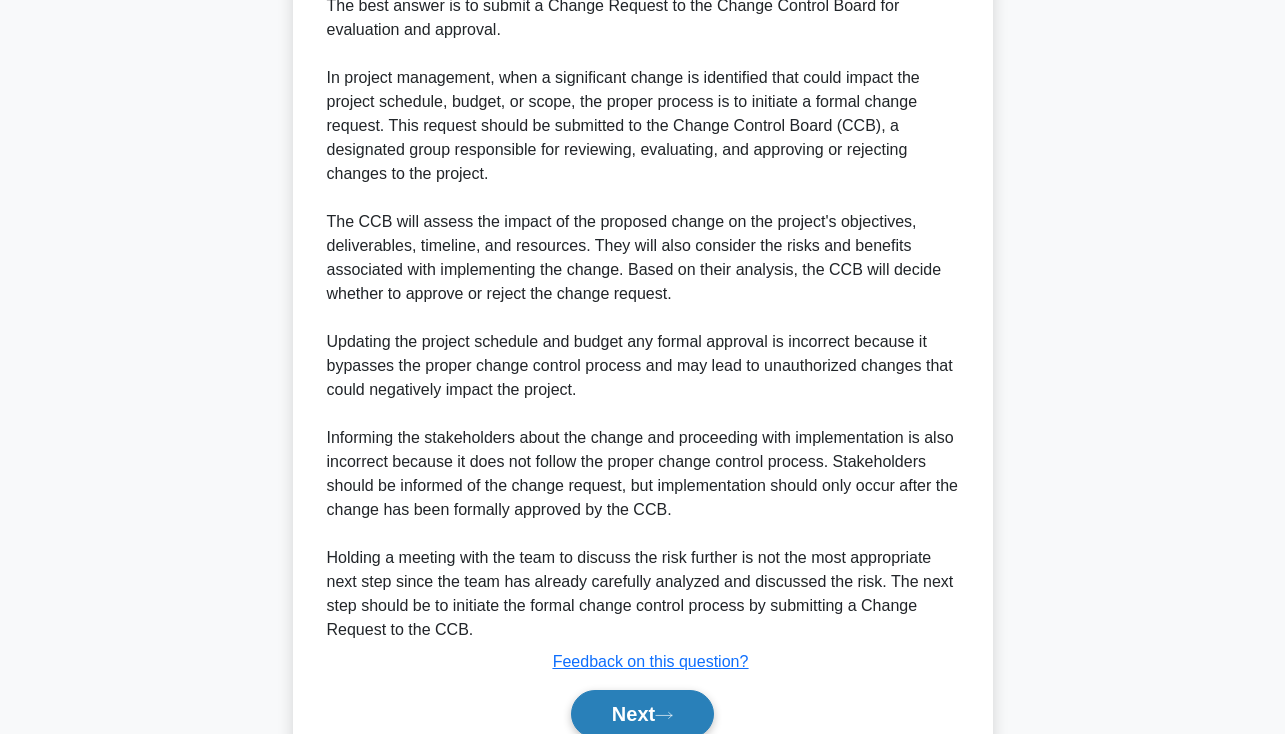 click 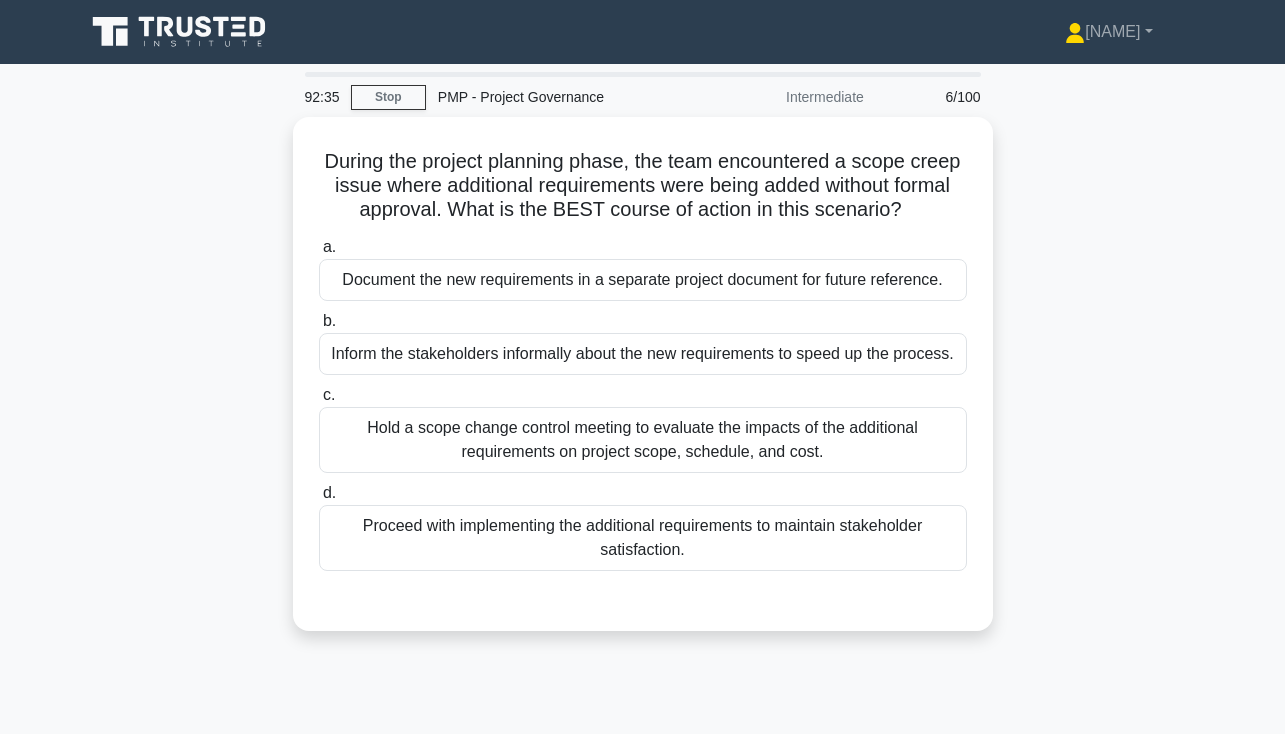 scroll, scrollTop: 0, scrollLeft: 0, axis: both 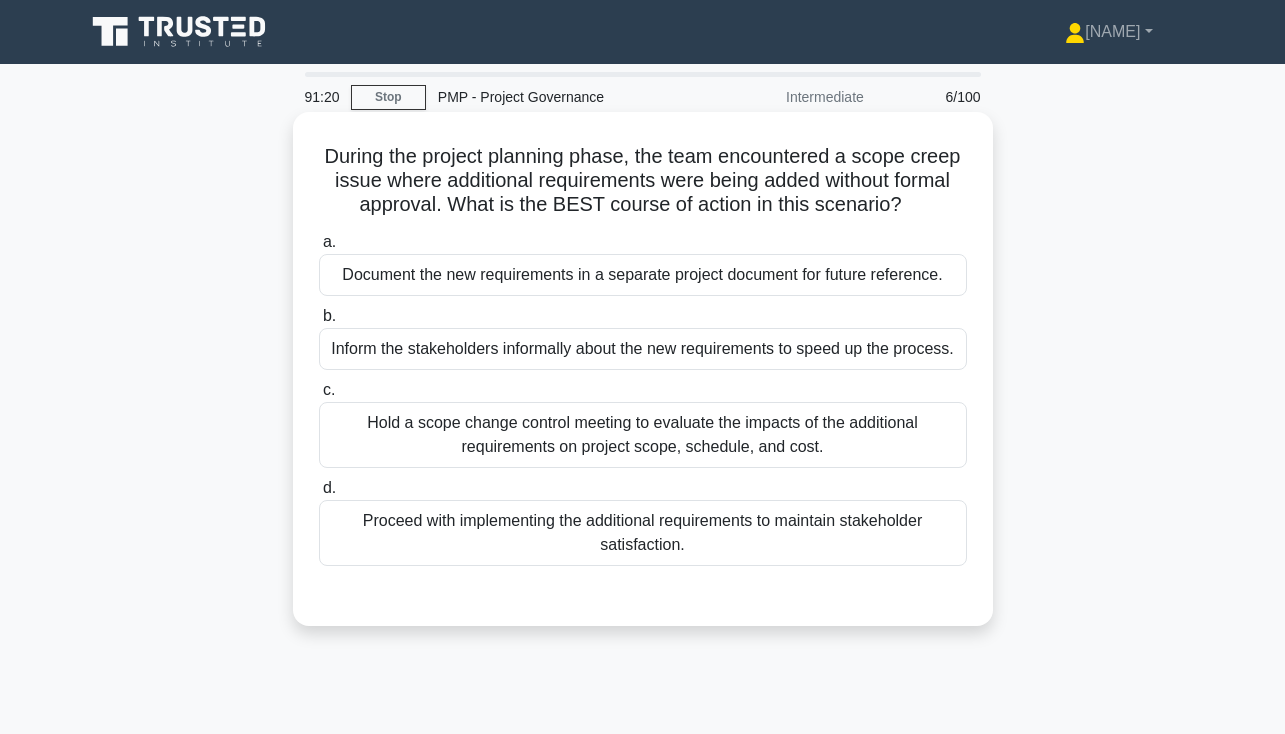 click on "Hold a scope change control meeting to evaluate the impacts of the additional requirements on project scope, schedule, and cost." at bounding box center [643, 435] 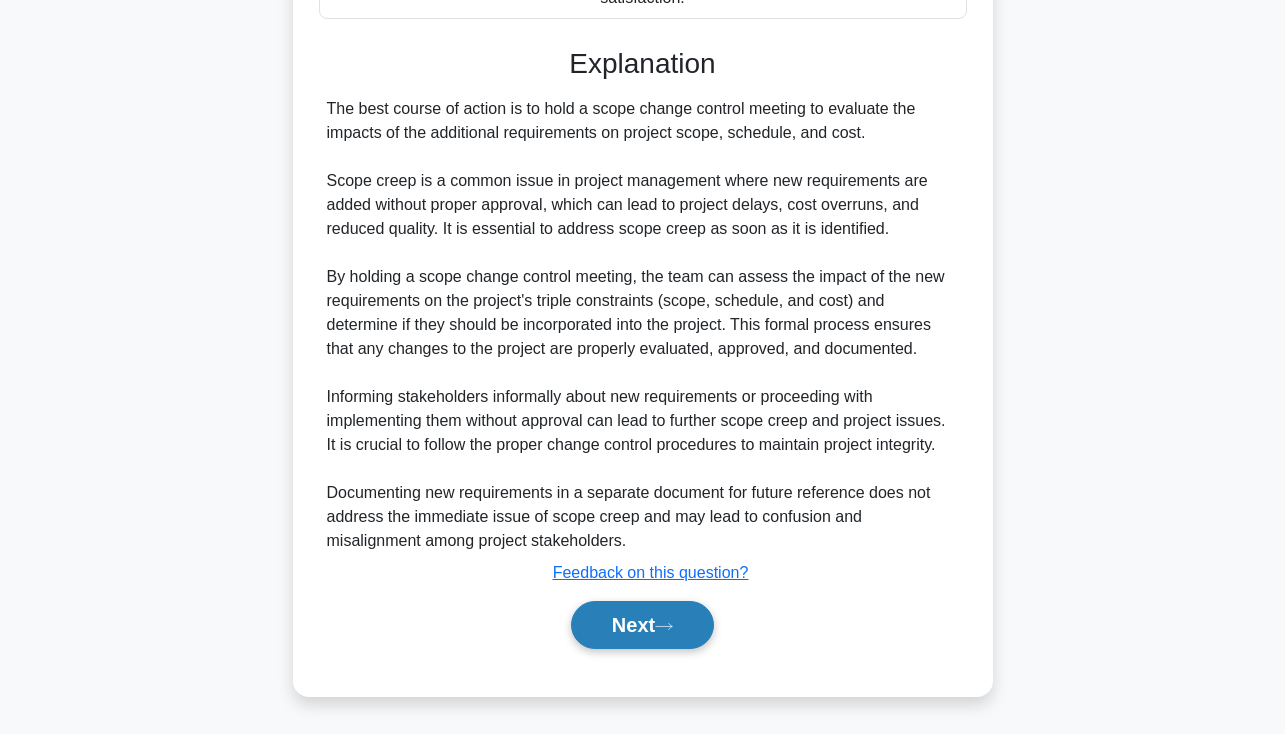 click on "Next" at bounding box center (642, 625) 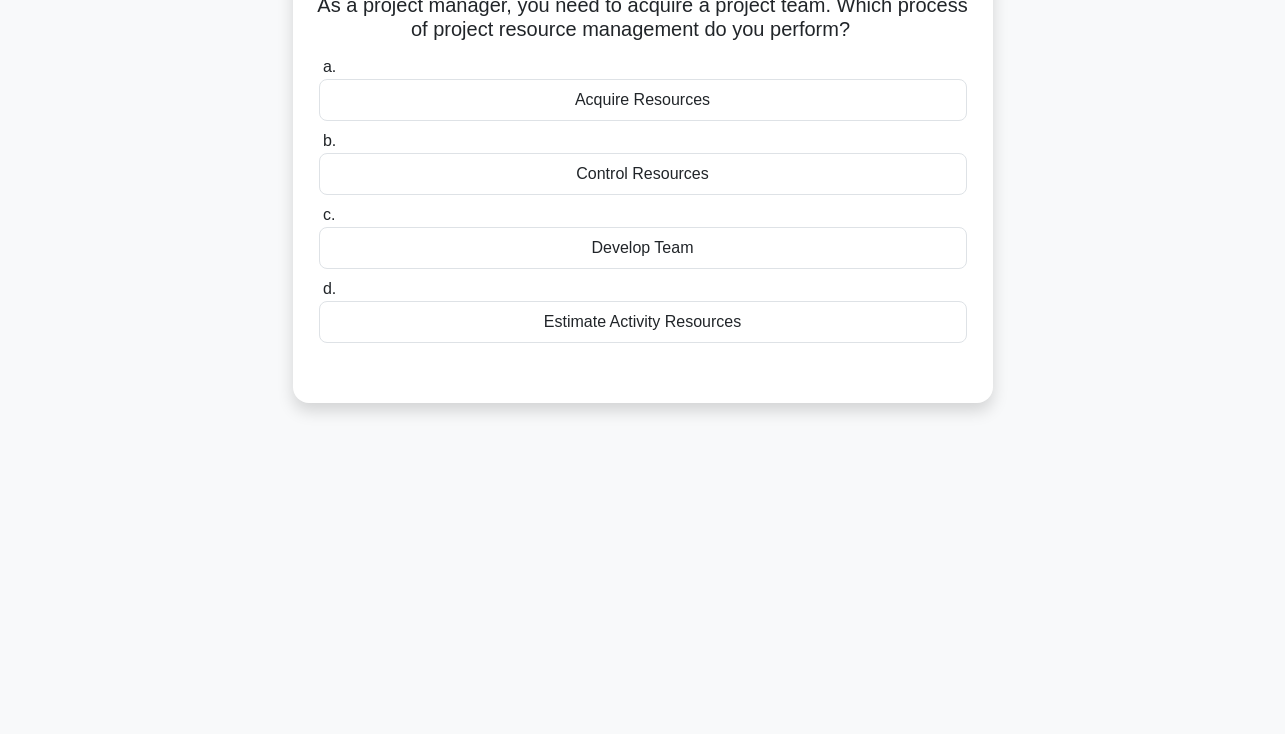 scroll, scrollTop: 0, scrollLeft: 0, axis: both 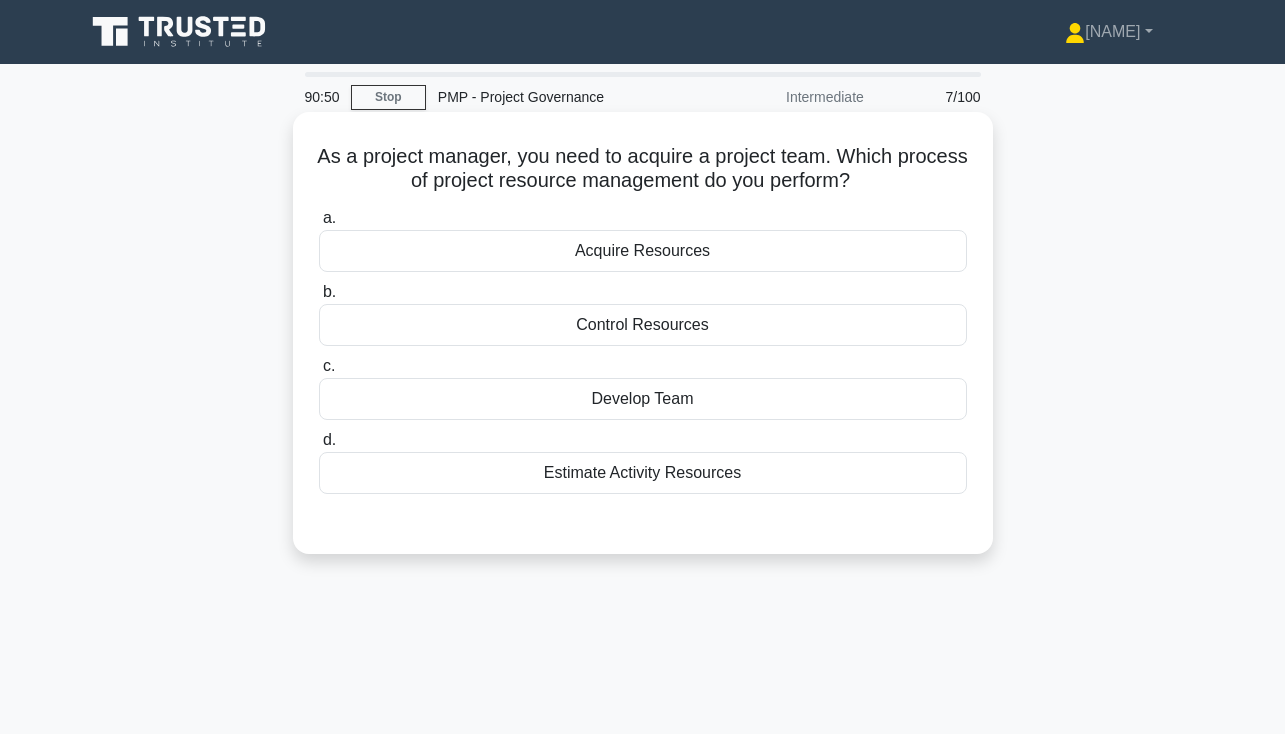 click on "Develop Team" at bounding box center [643, 399] 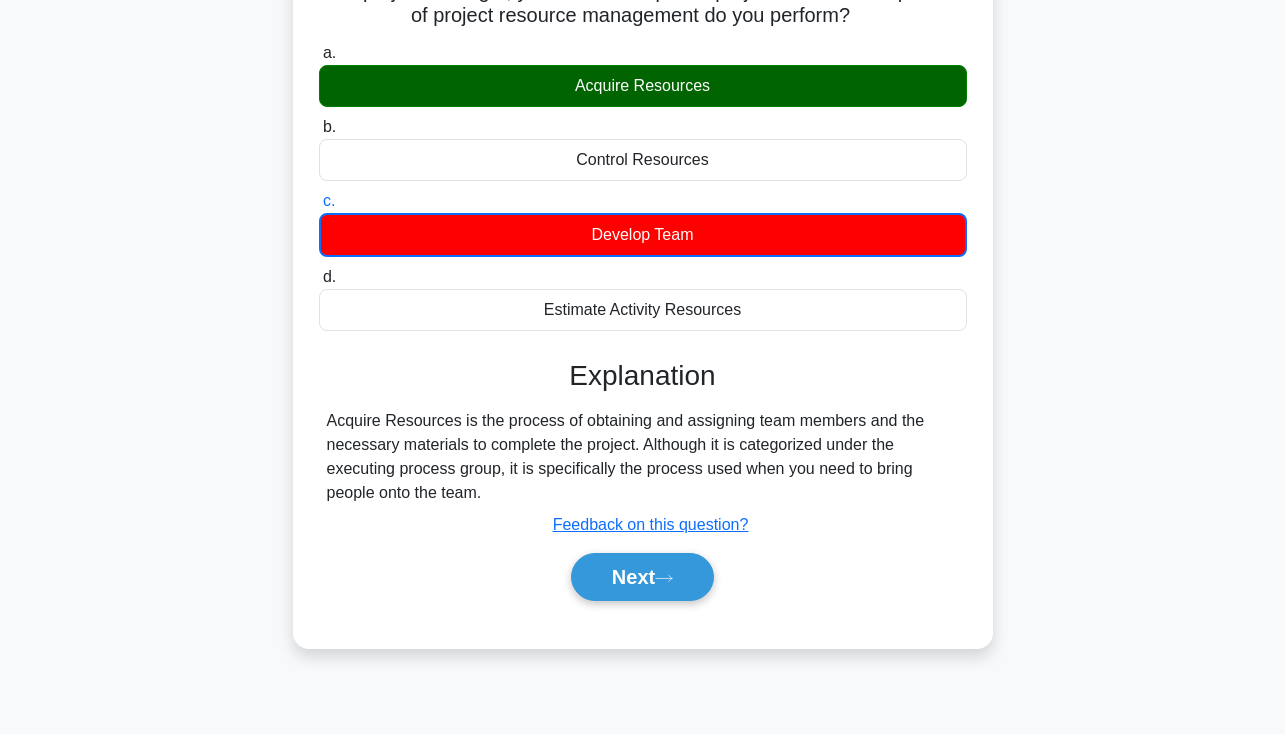 scroll, scrollTop: 166, scrollLeft: 0, axis: vertical 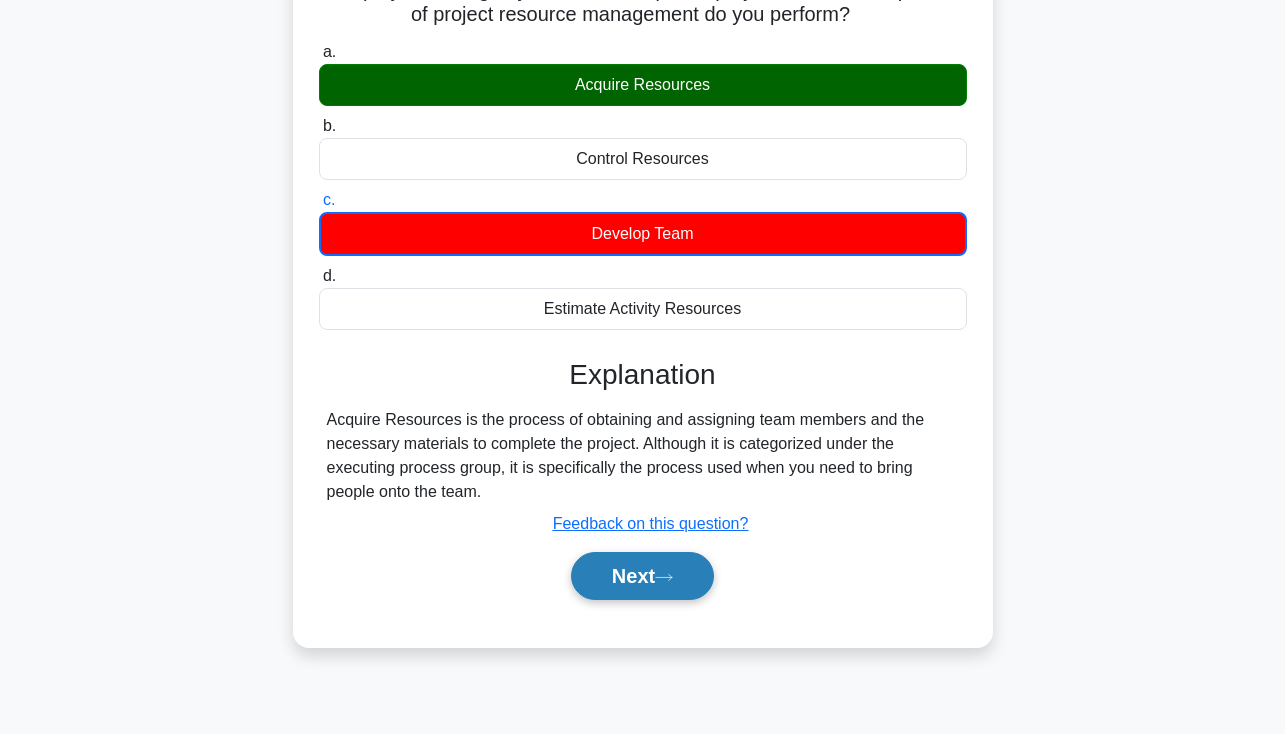 click on "Next" at bounding box center (642, 576) 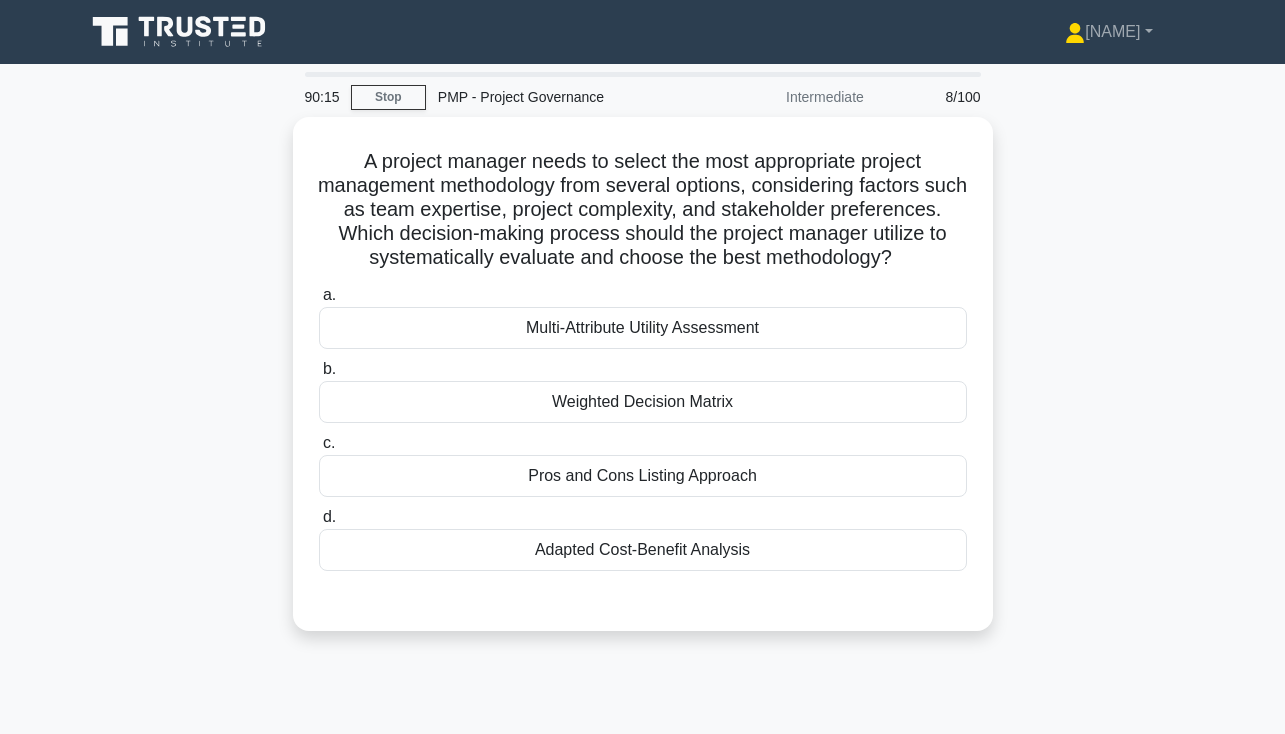 scroll, scrollTop: 0, scrollLeft: 0, axis: both 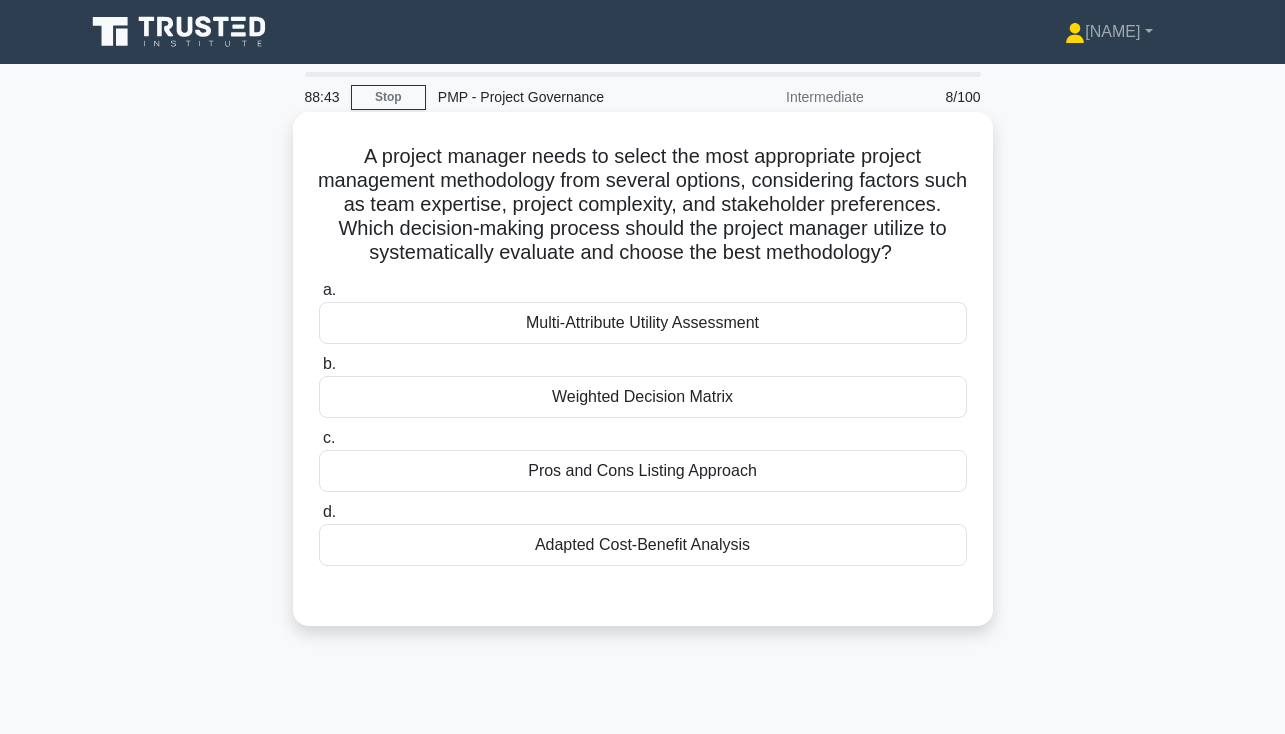 click on "Multi-Attribute Utility Assessment" at bounding box center [643, 323] 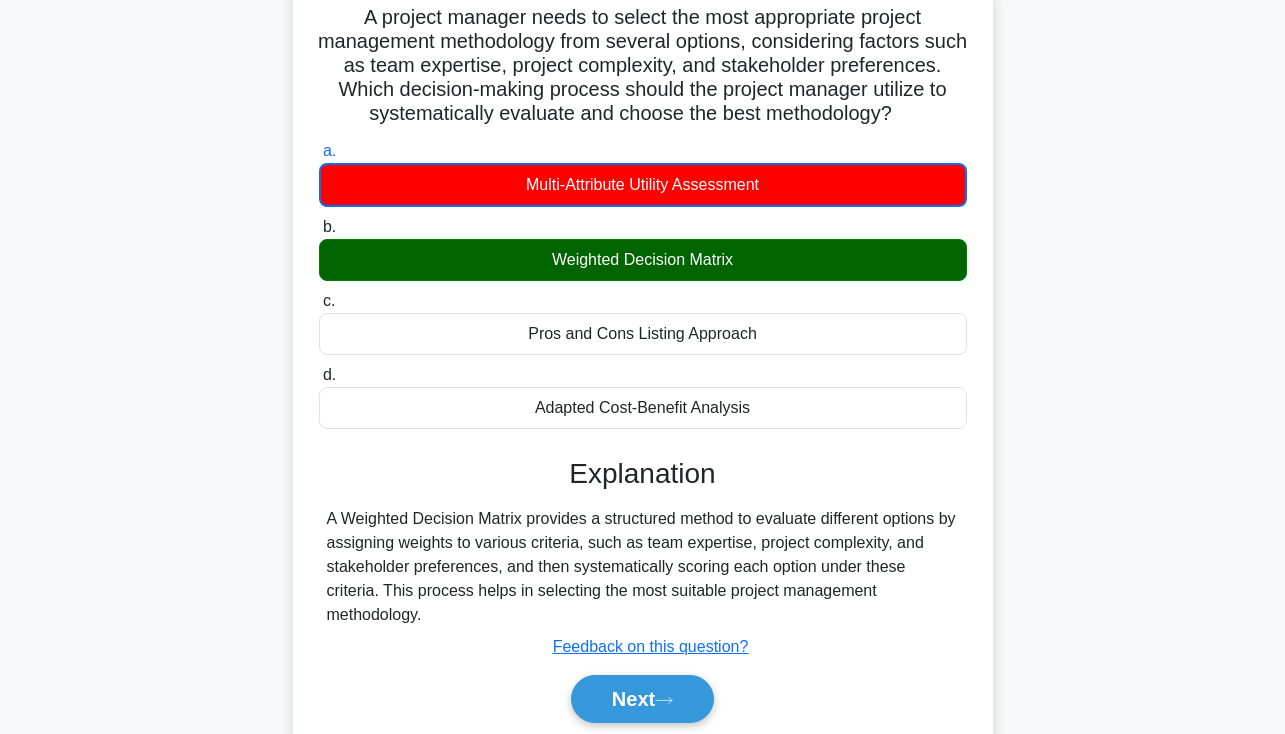 scroll, scrollTop: 299, scrollLeft: 0, axis: vertical 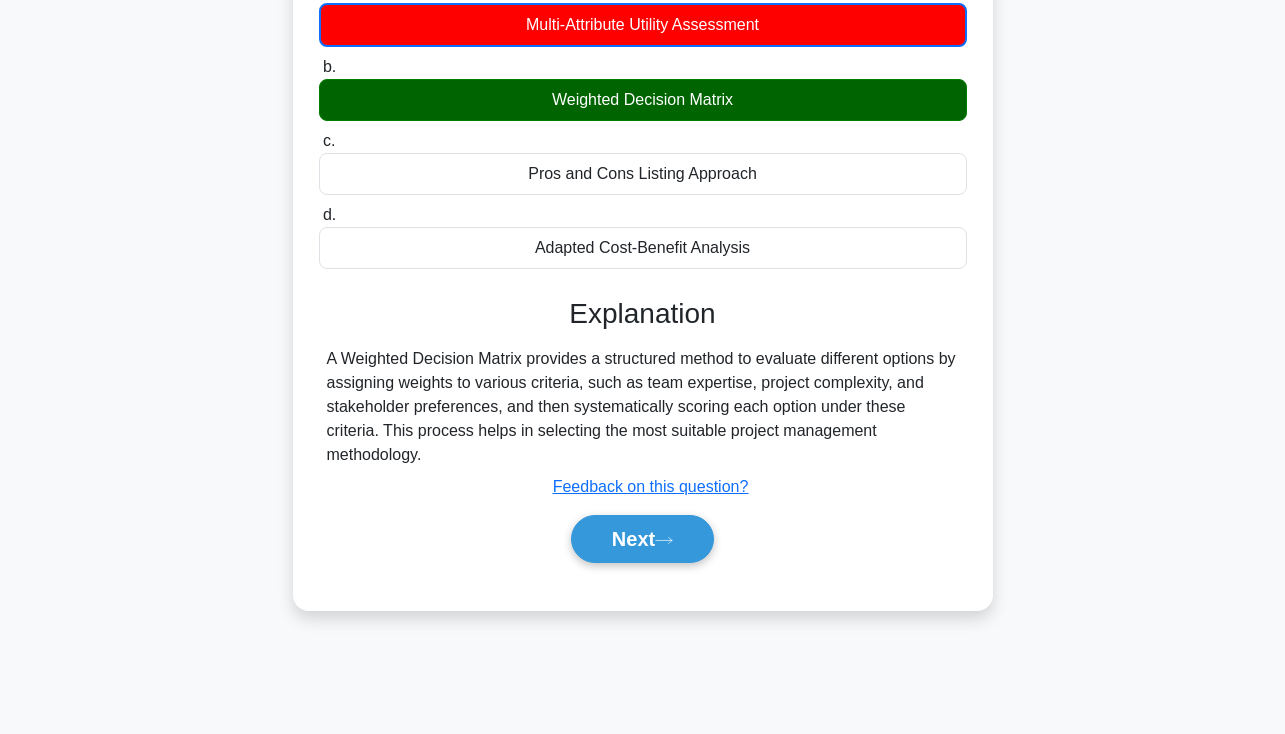 click on "A Weighted Decision Matrix provides a structured method to evaluate different options by assigning weights to various criteria, such as team expertise, project complexity, and stakeholder preferences, and then systematically scoring each option under these criteria. This process helps in selecting the most suitable project management methodology." at bounding box center [643, 407] 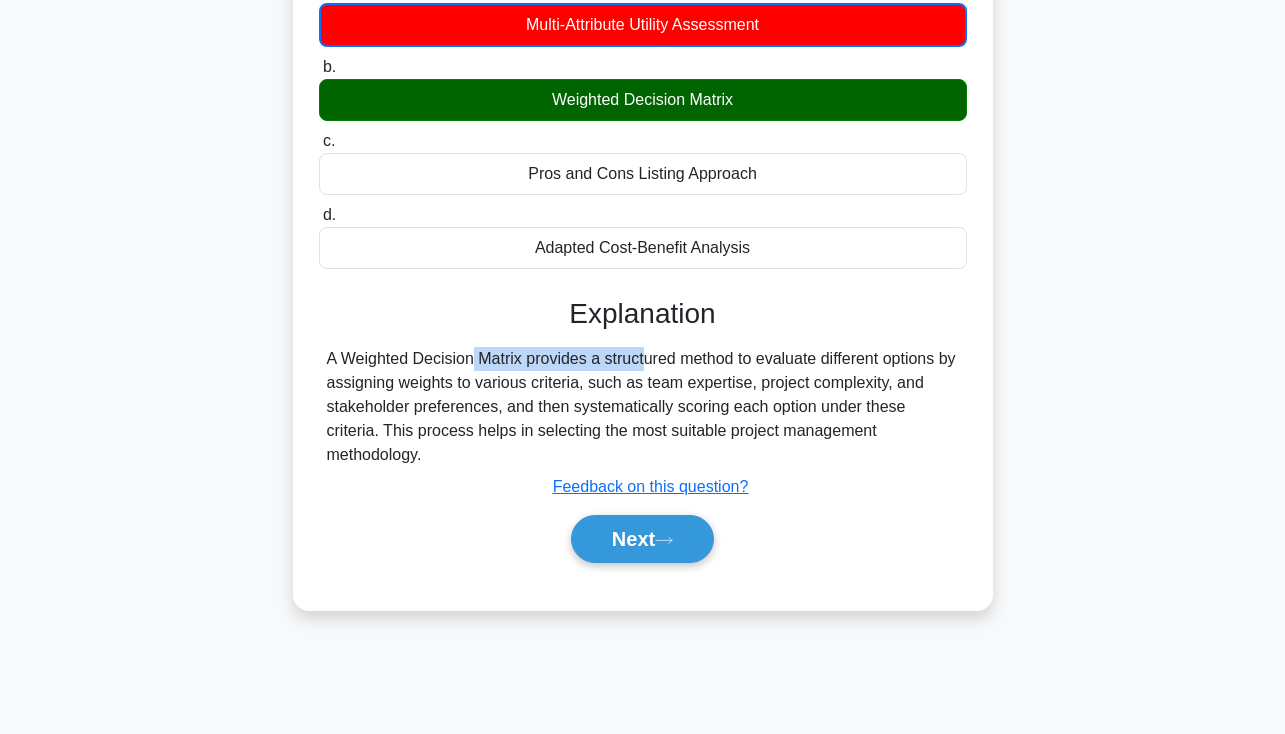 drag, startPoint x: 346, startPoint y: 360, endPoint x: 526, endPoint y: 359, distance: 180.00278 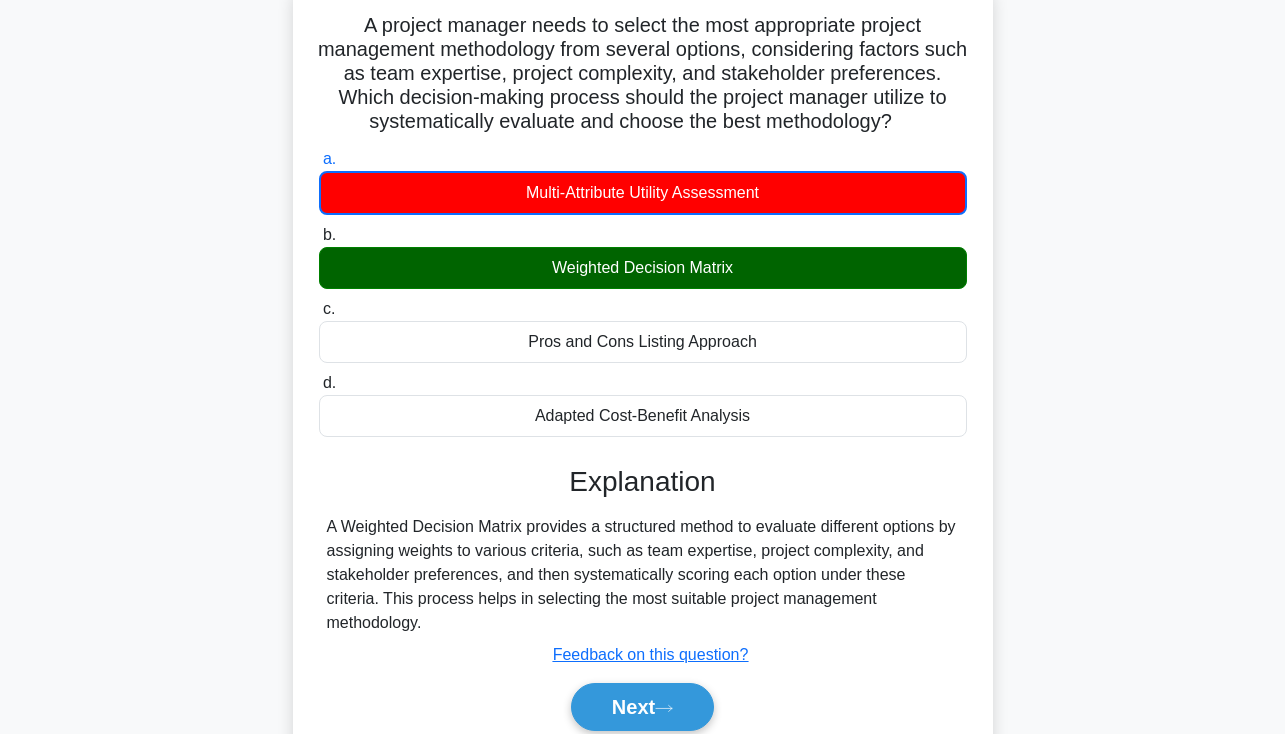 click on "A project manager needs to select the most appropriate project management methodology from several options, considering factors such as team expertise, project complexity, and stakeholder preferences. Which decision-making process should the project manager utilize to systematically evaluate and choose the best methodology?
.spinner_0XTQ{transform-origin:center;animation:spinner_y6GP .75s linear infinite}@keyframes spinner_y6GP{100%{transform:rotate(360deg)}}
a.
b. c." at bounding box center (643, 391) 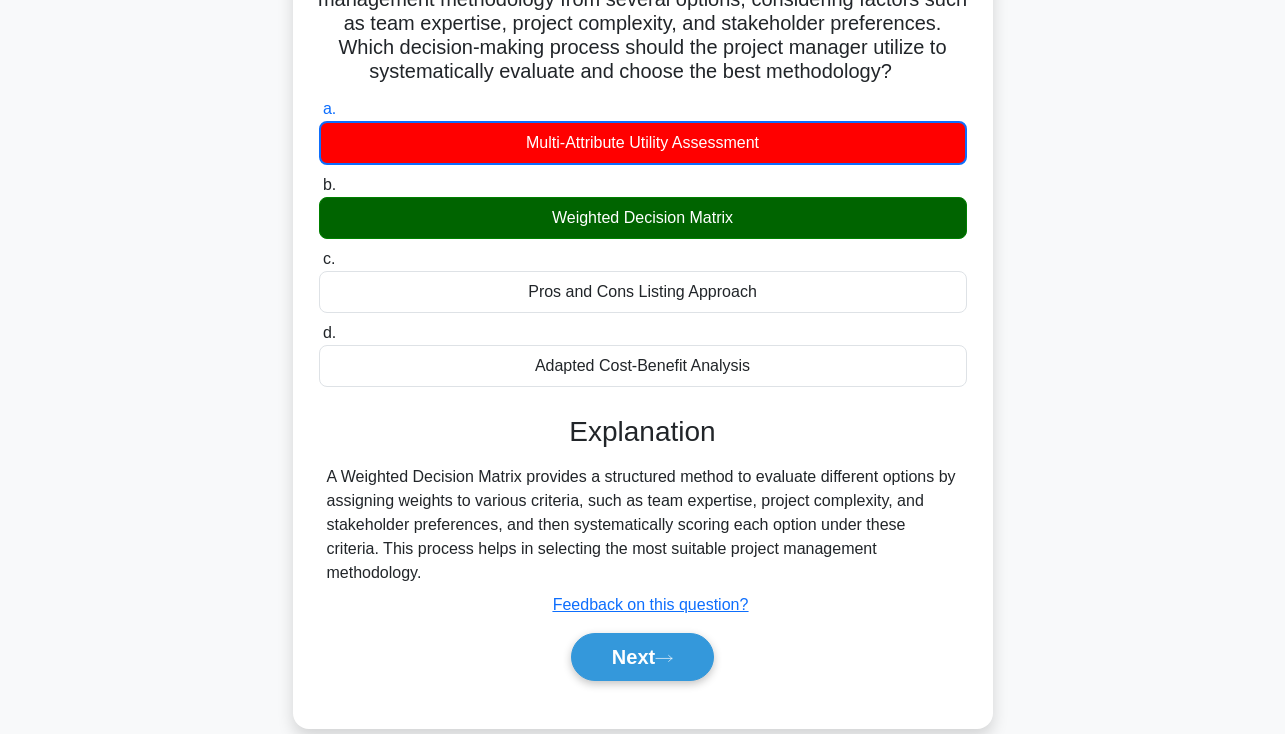 scroll, scrollTop: 183, scrollLeft: 0, axis: vertical 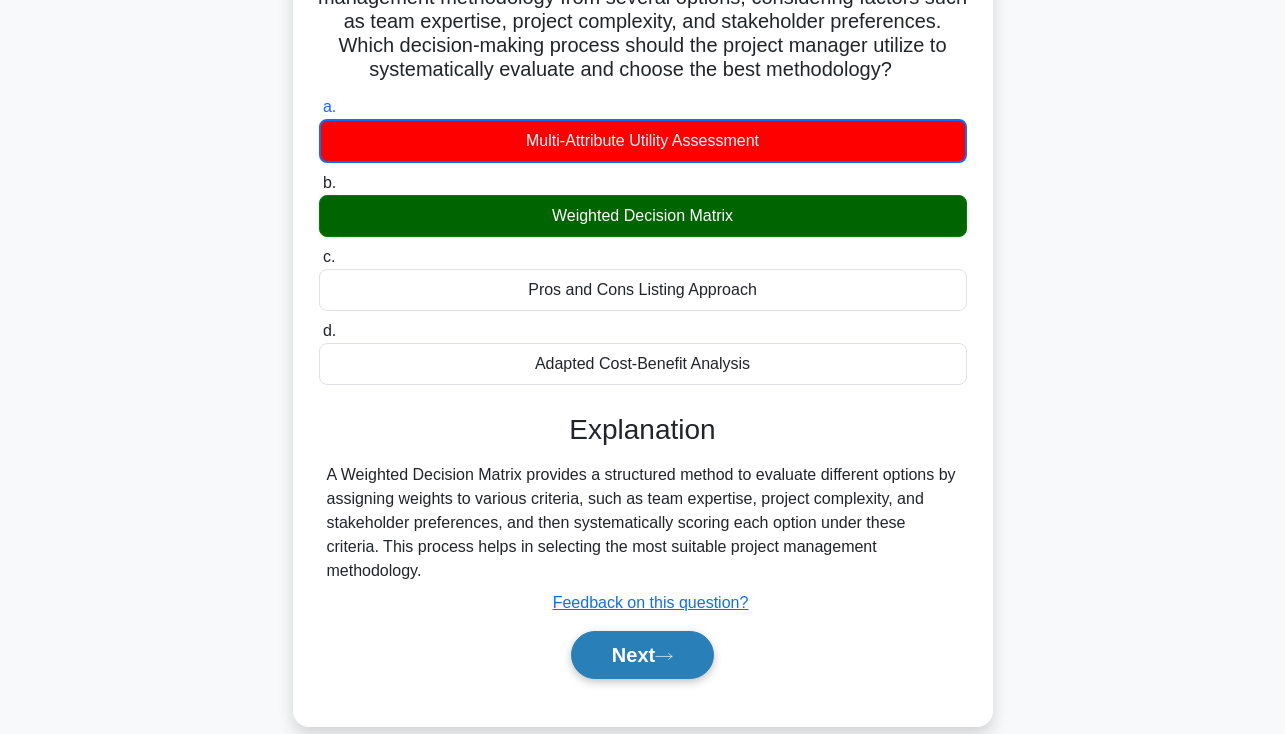 click on "Next" at bounding box center [642, 655] 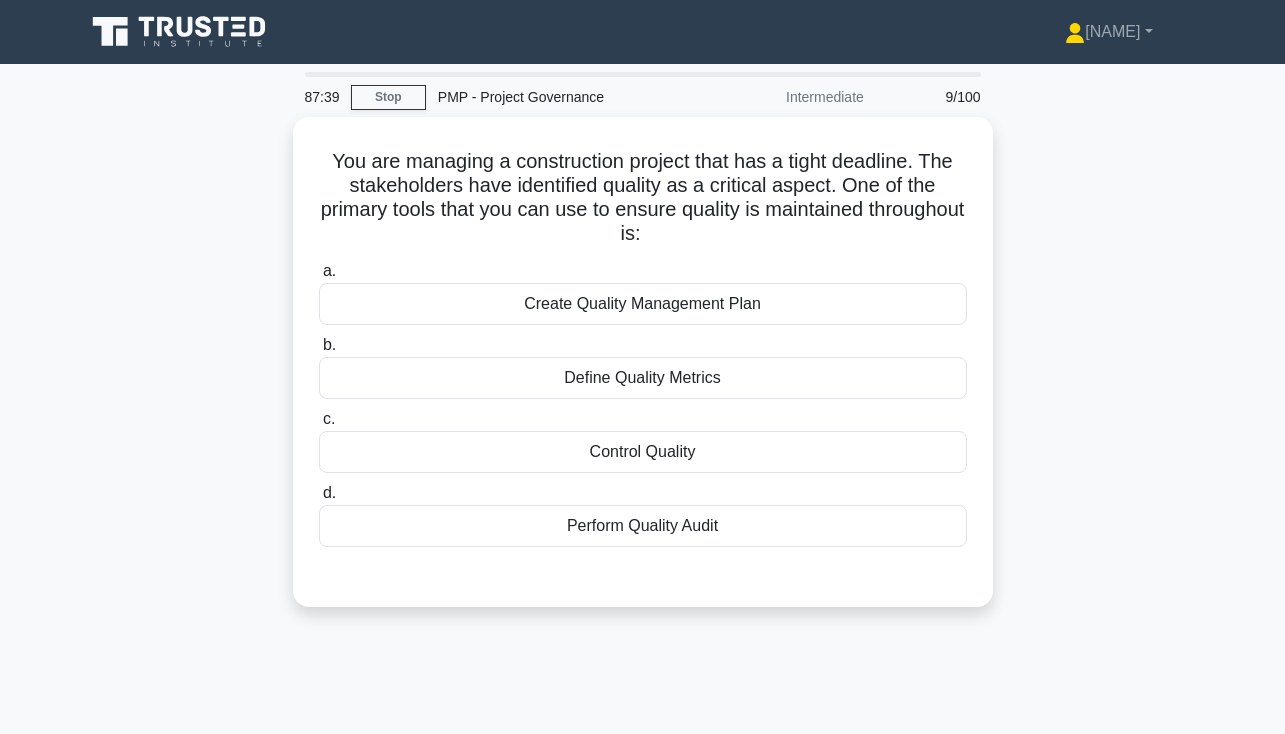 scroll, scrollTop: 0, scrollLeft: 0, axis: both 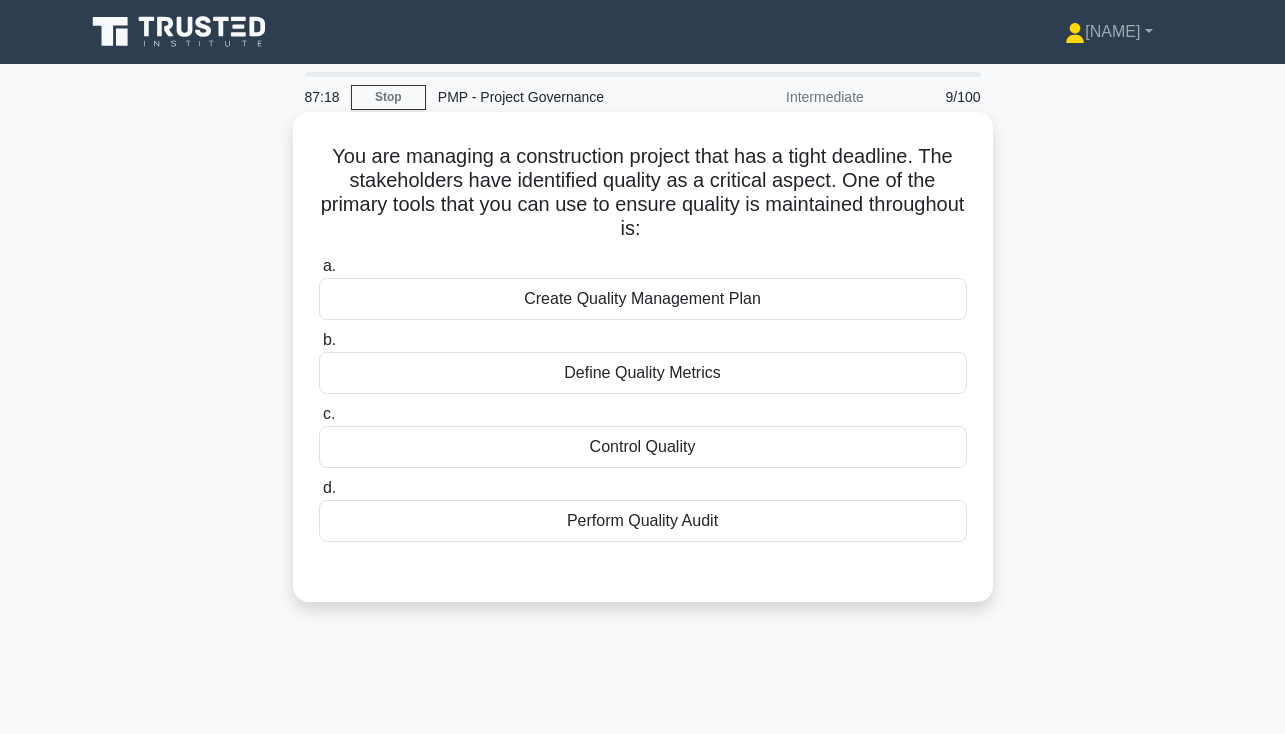 click on "Create Quality Management Plan" at bounding box center [643, 299] 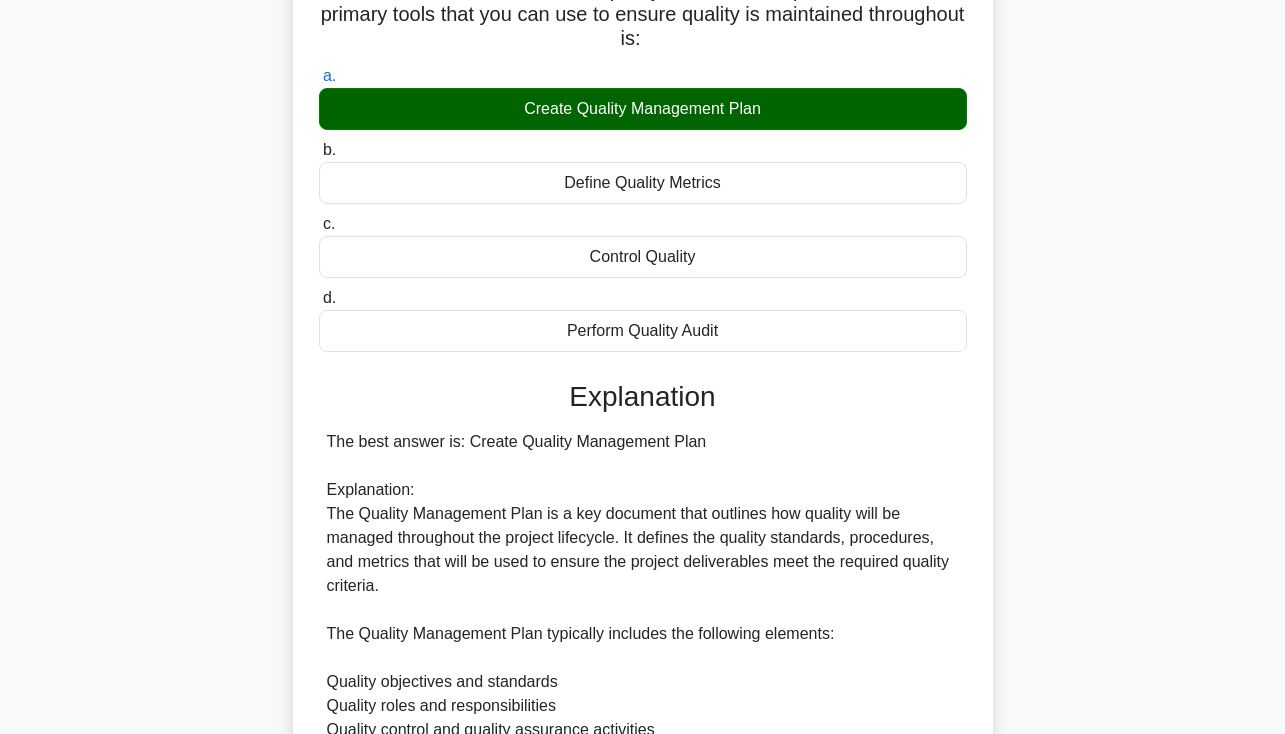 scroll, scrollTop: 102, scrollLeft: 0, axis: vertical 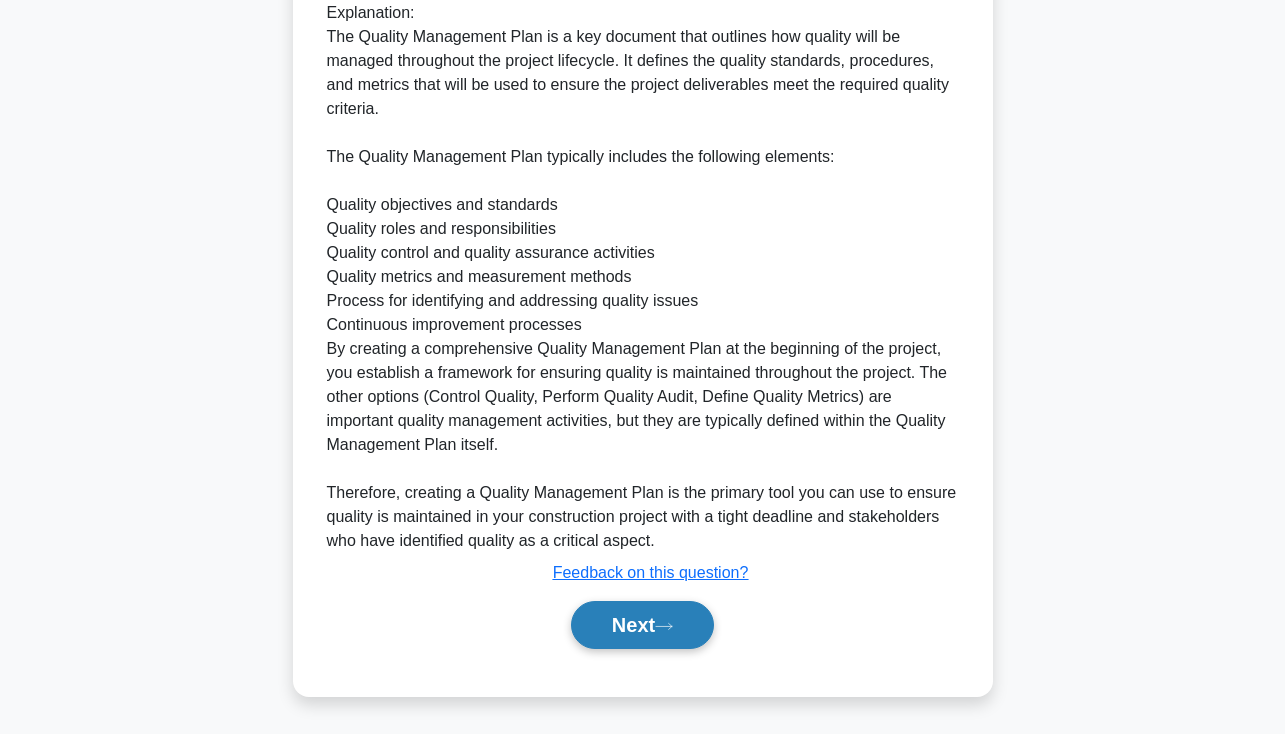 click on "Next" at bounding box center [642, 625] 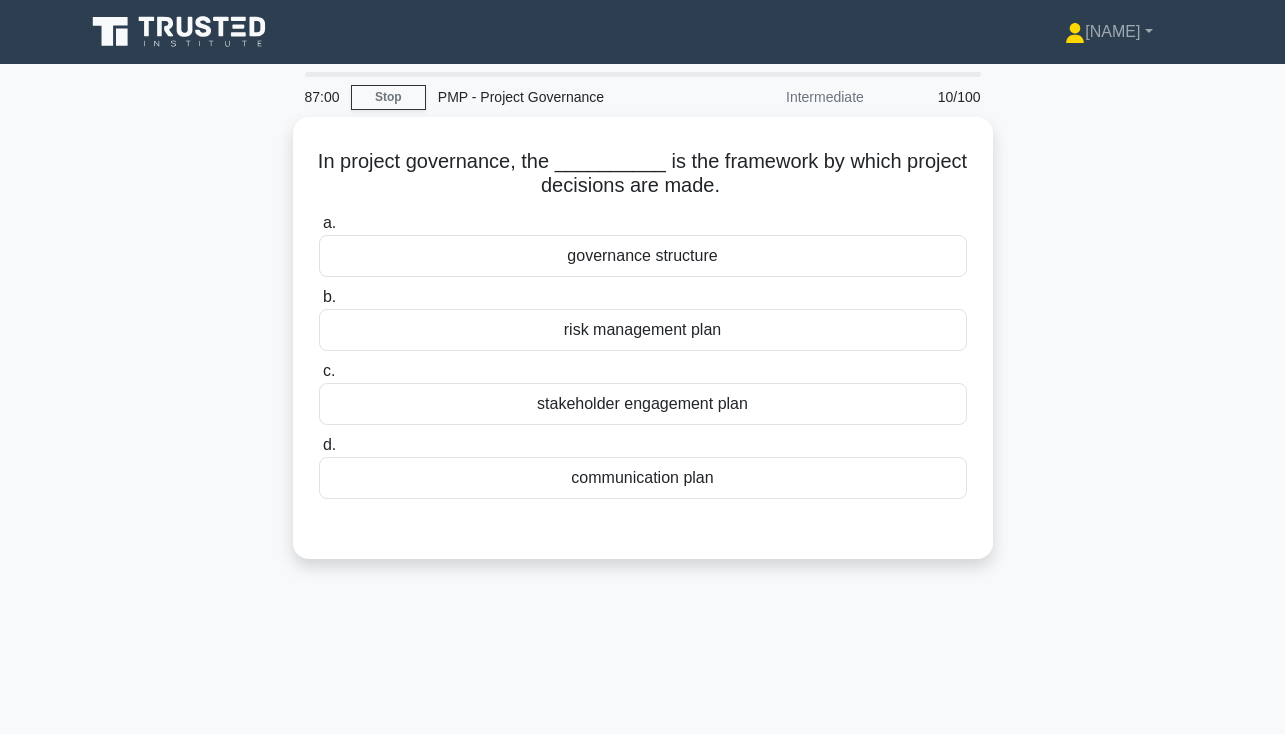 scroll, scrollTop: 0, scrollLeft: 0, axis: both 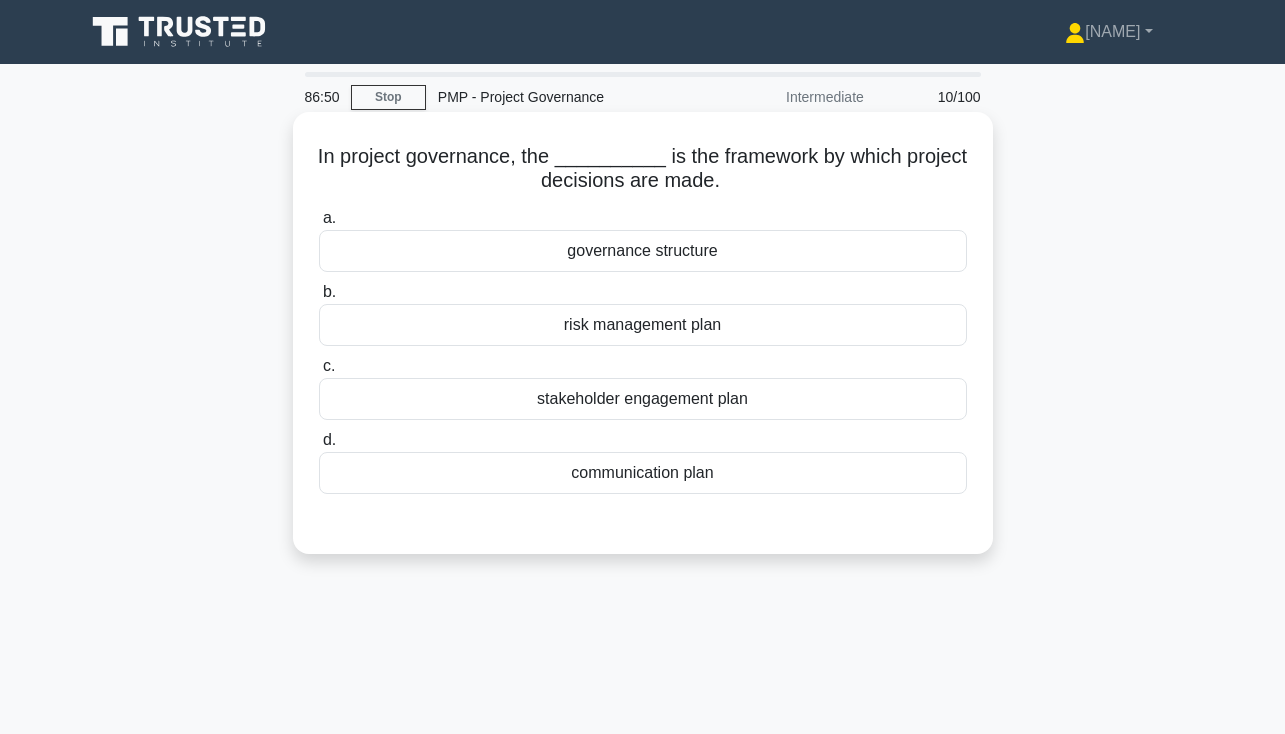 click on "governance structure" at bounding box center [643, 251] 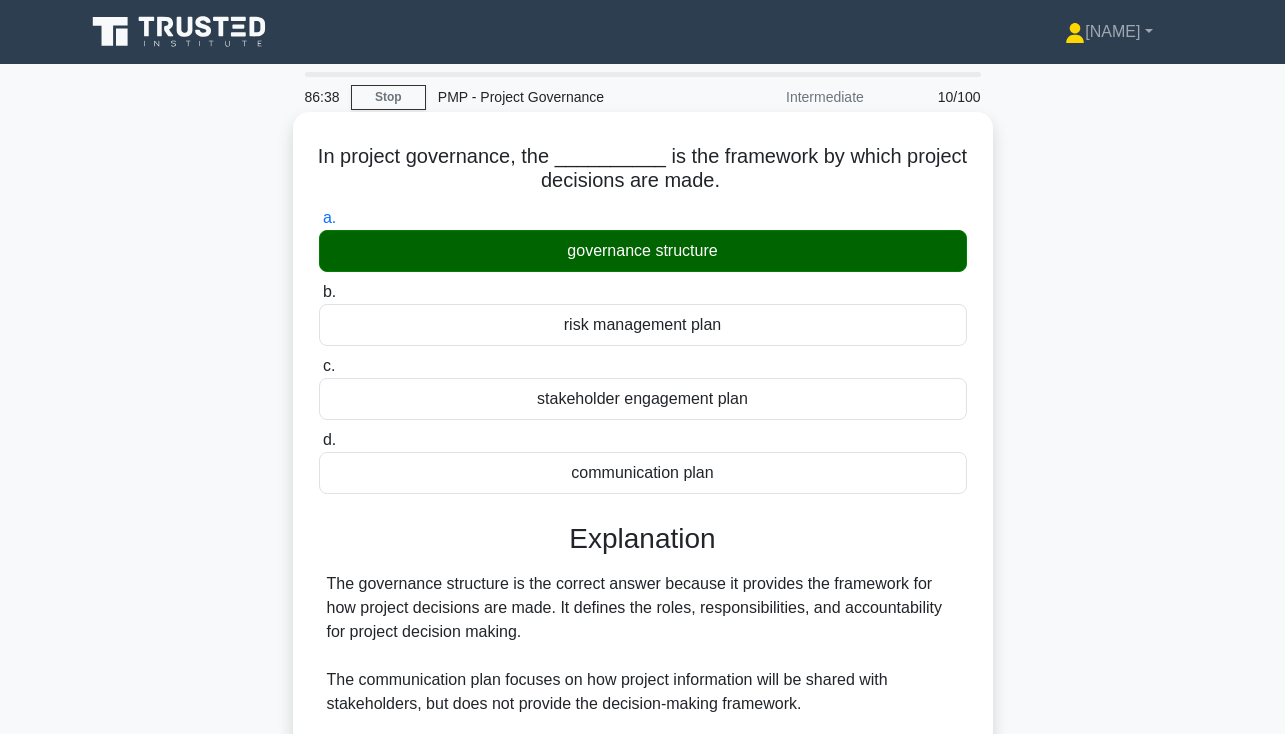 scroll, scrollTop: 0, scrollLeft: 0, axis: both 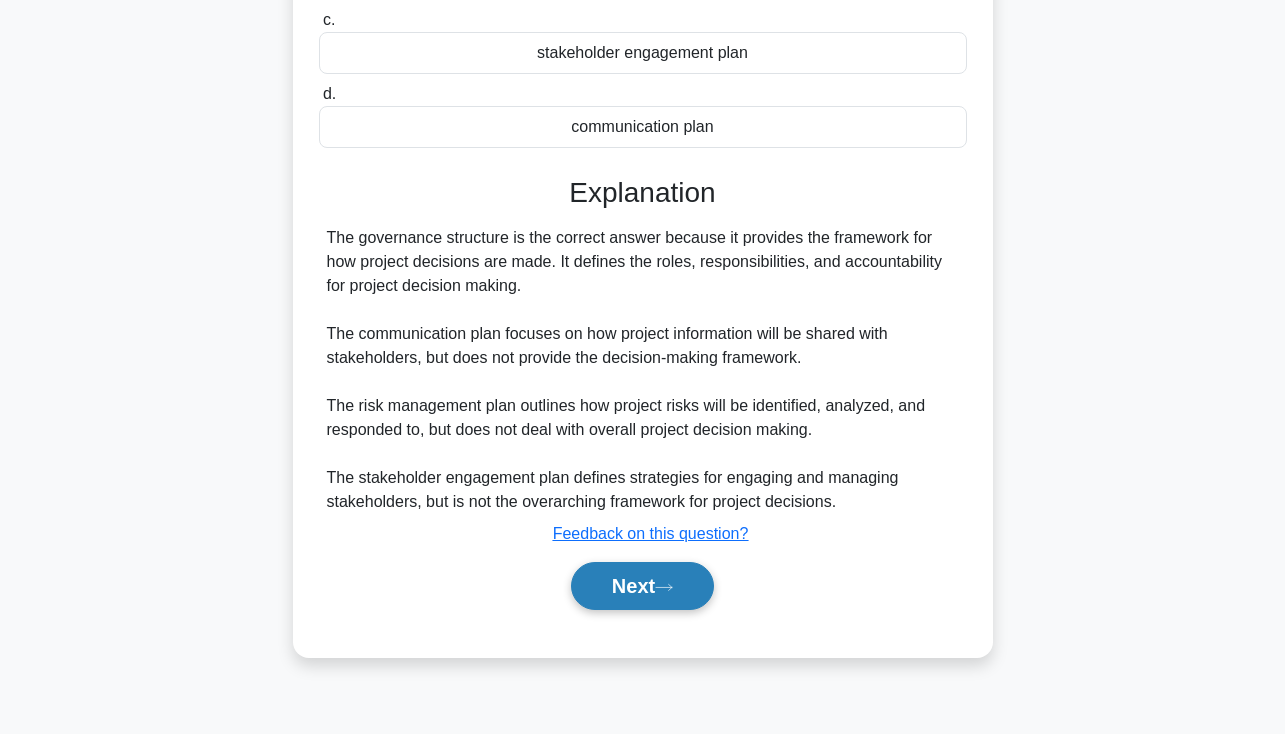 click on "Next" at bounding box center [642, 586] 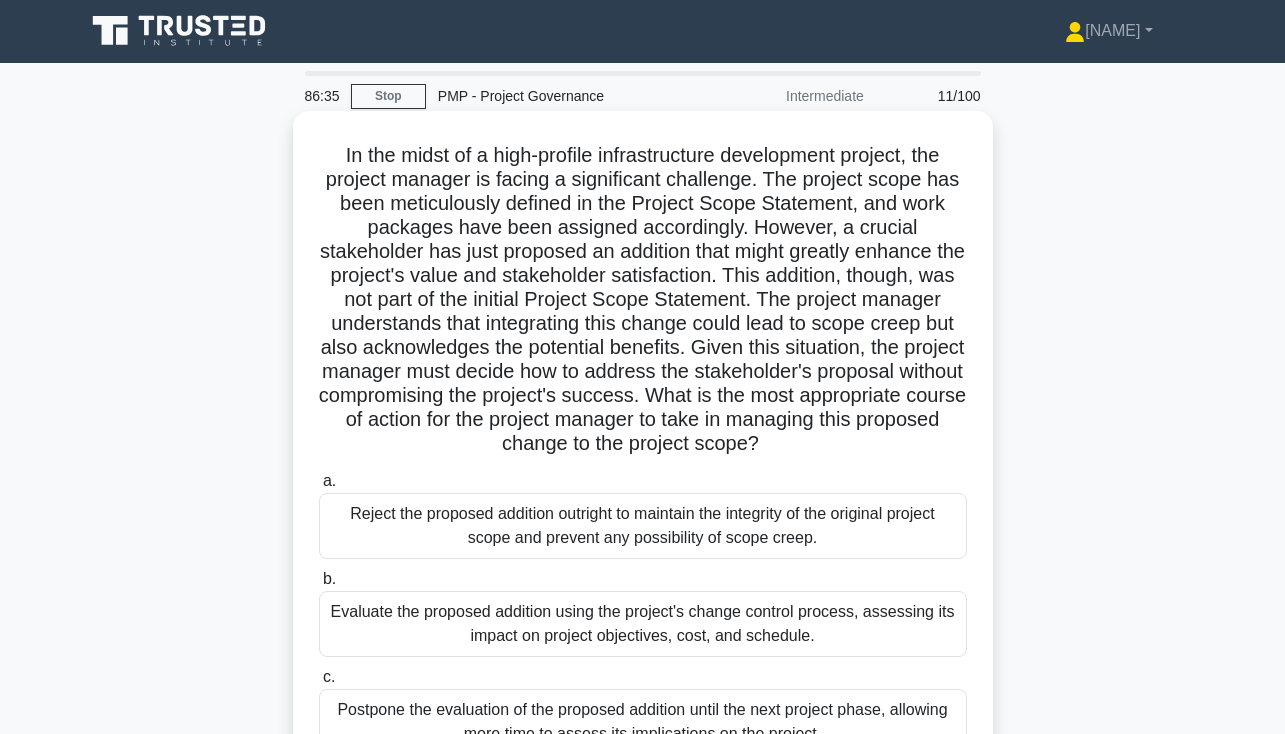 scroll, scrollTop: 272, scrollLeft: 0, axis: vertical 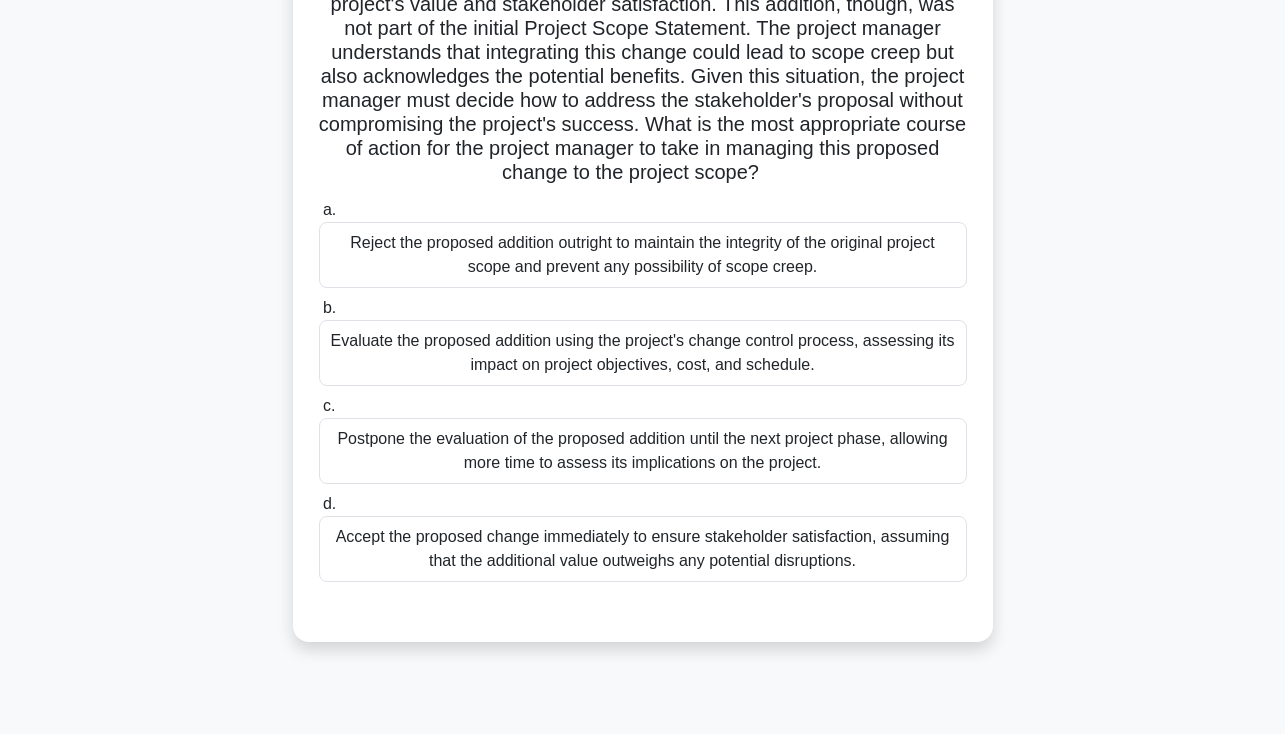 click on "Accept the proposed change immediately to ensure stakeholder satisfaction, assuming that the additional value outweighs any potential disruptions." at bounding box center (643, 549) 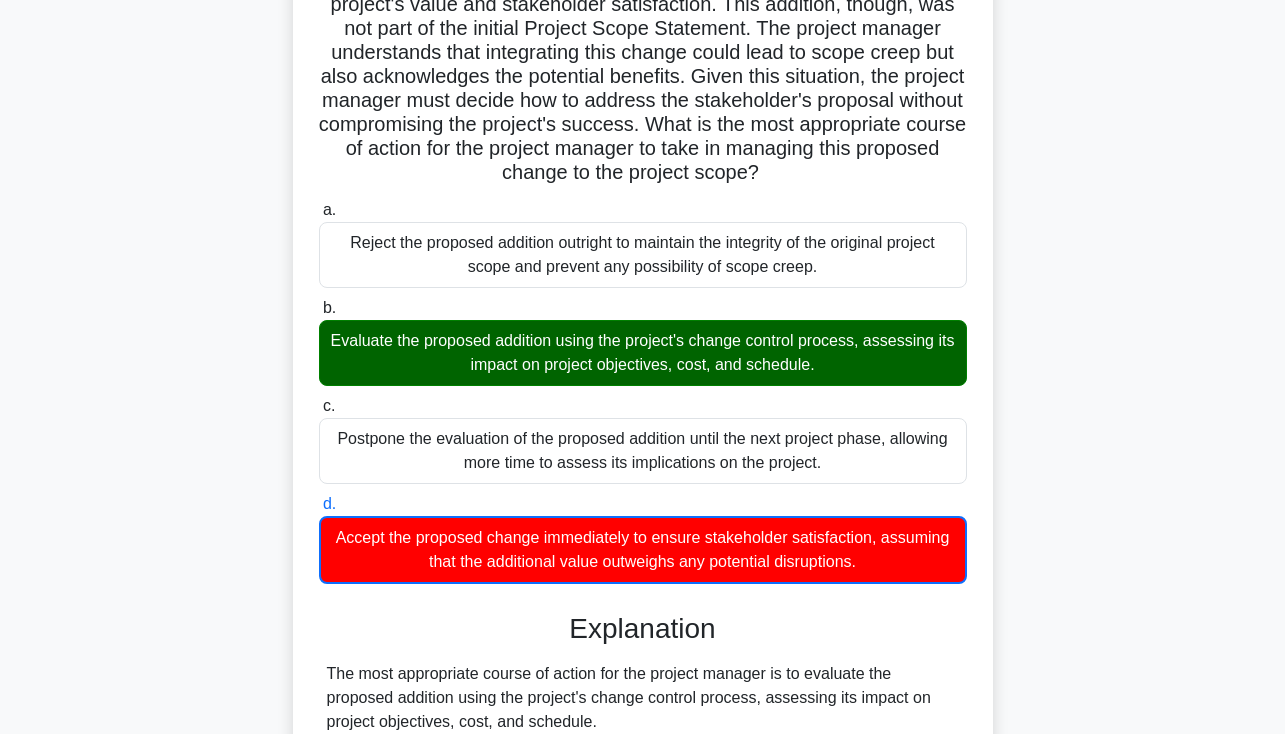 scroll, scrollTop: 798, scrollLeft: 0, axis: vertical 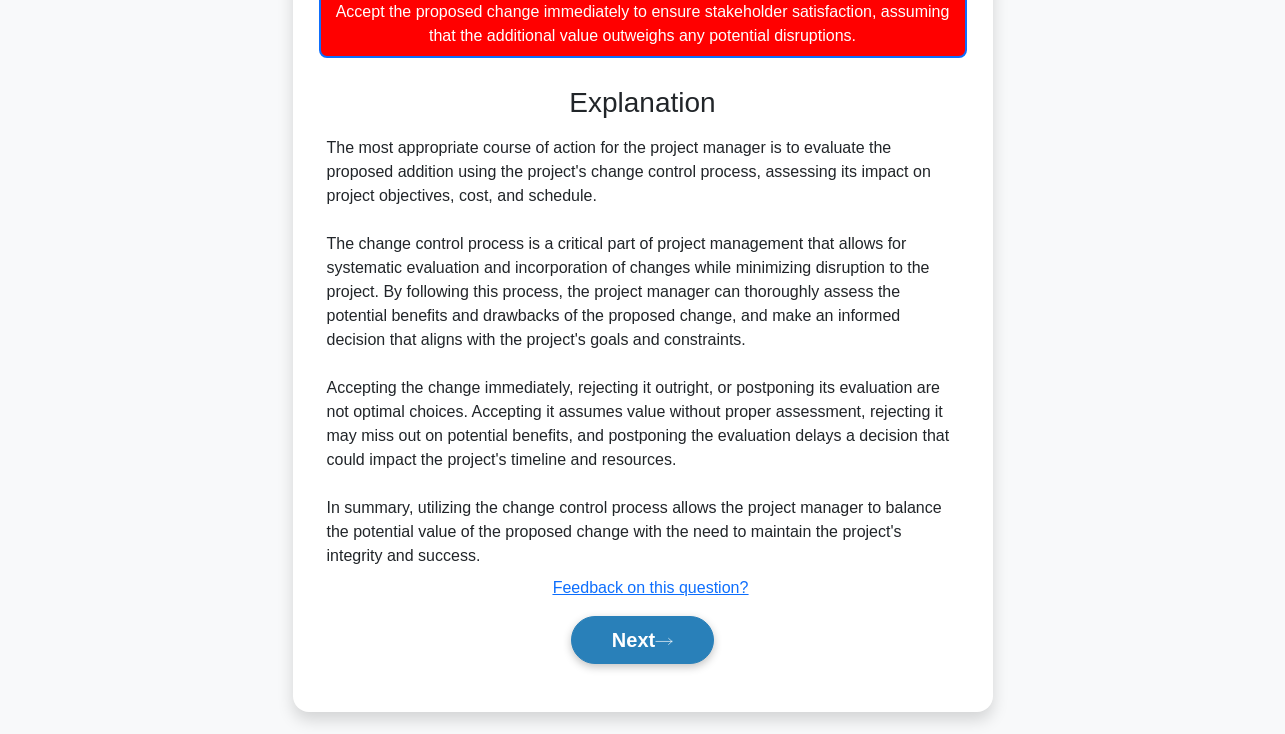 click on "Next" at bounding box center [642, 640] 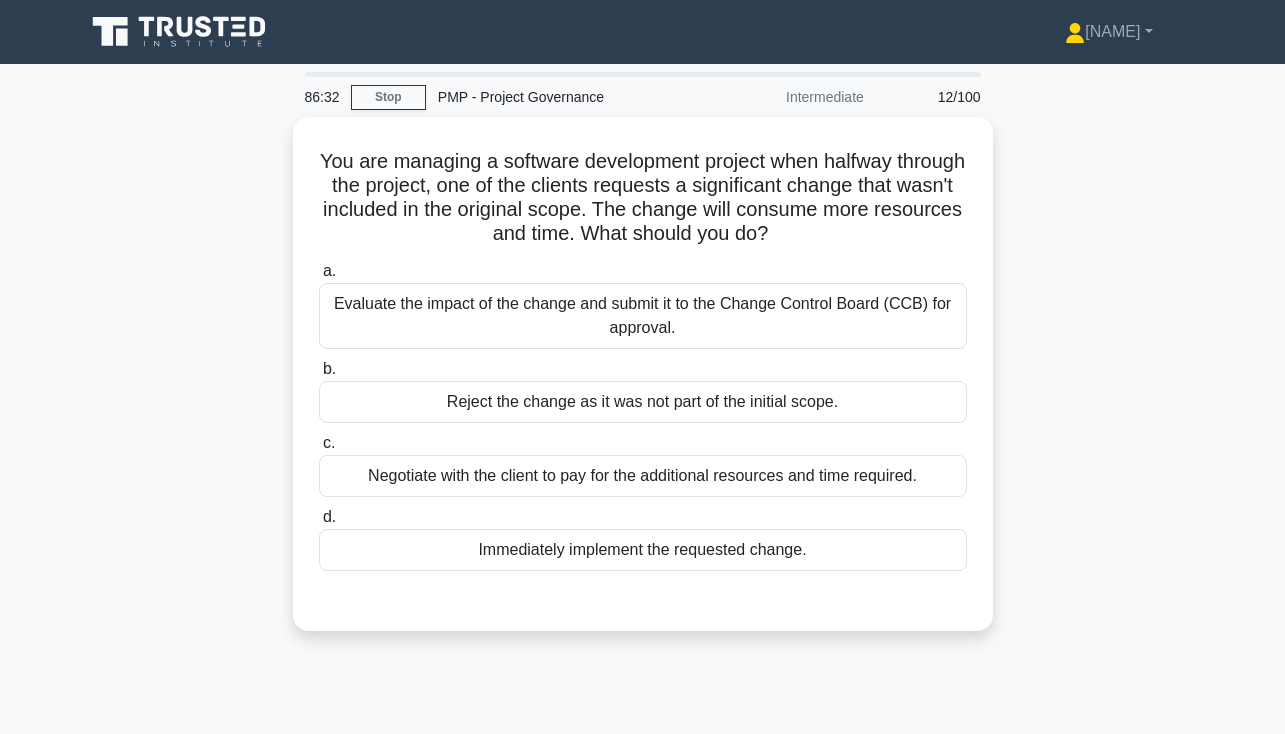 scroll, scrollTop: 0, scrollLeft: 0, axis: both 